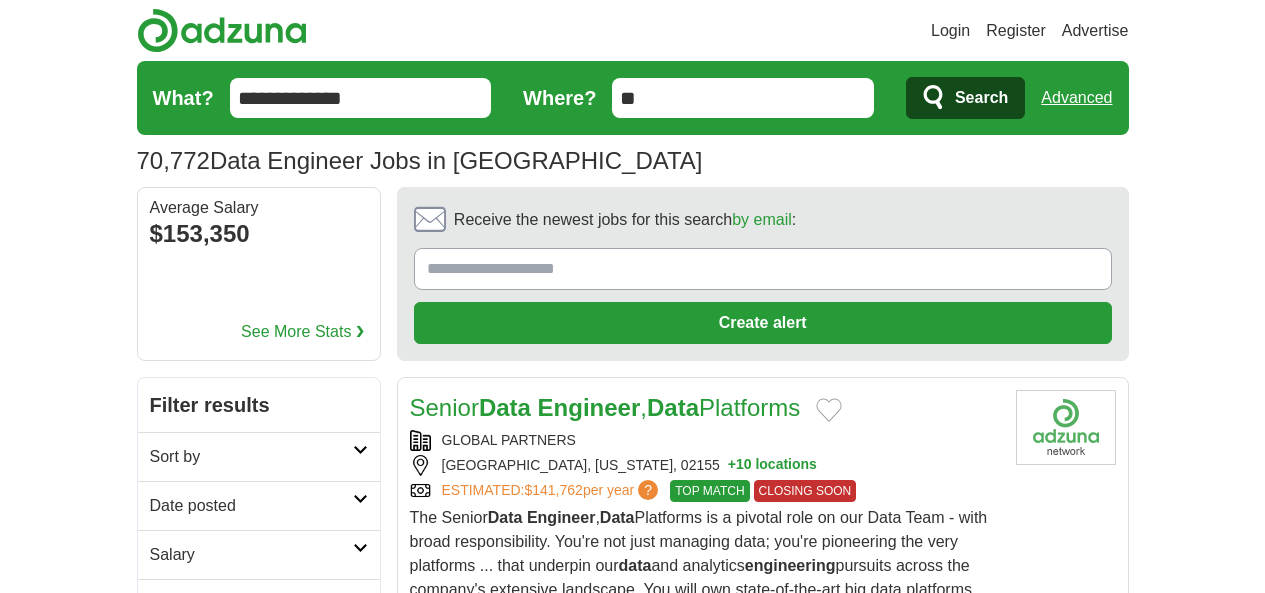 scroll, scrollTop: 0, scrollLeft: 0, axis: both 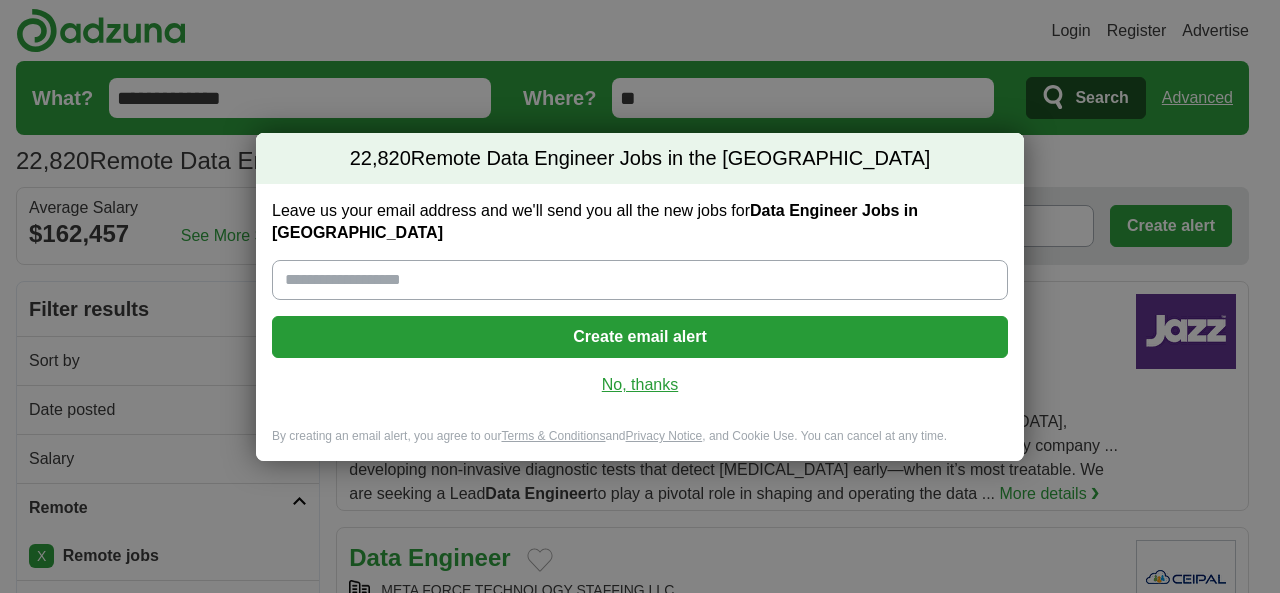 click on "No, thanks" at bounding box center (640, 385) 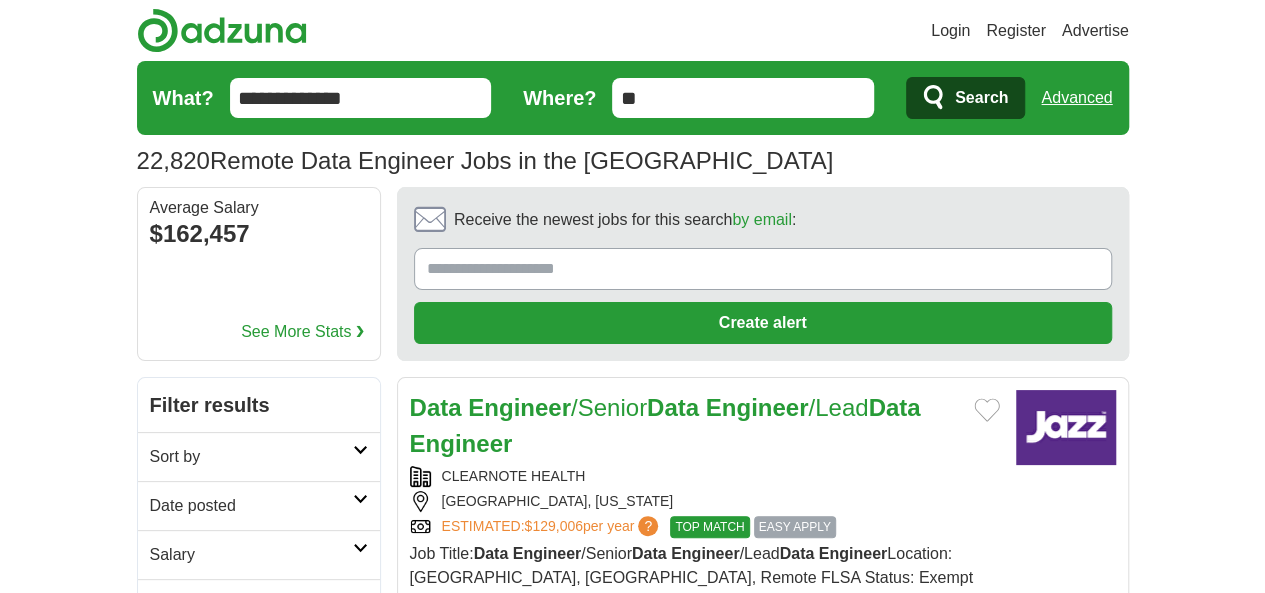 click on "Date posted" at bounding box center [251, 506] 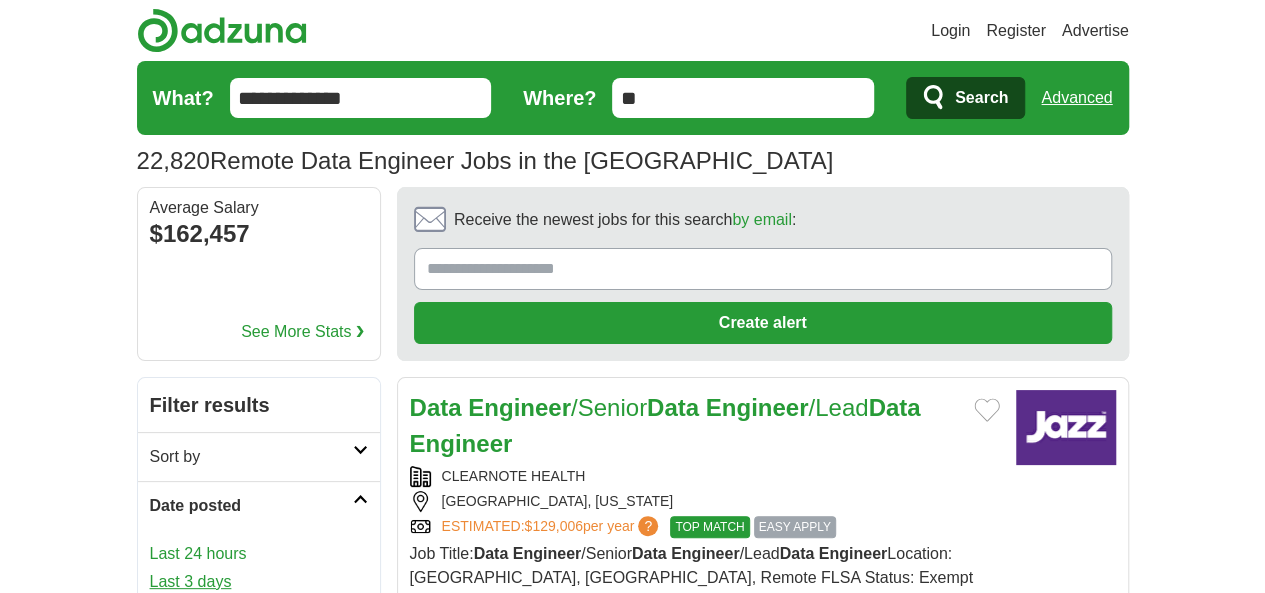 click on "Last 3 days" at bounding box center [259, 582] 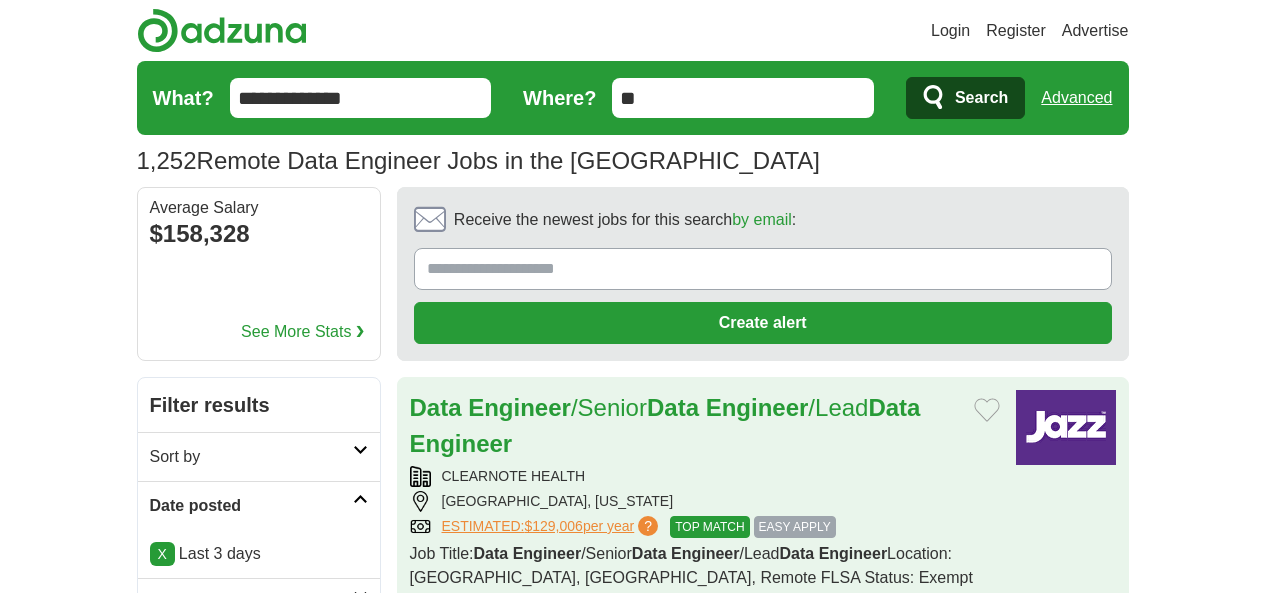 scroll, scrollTop: 0, scrollLeft: 0, axis: both 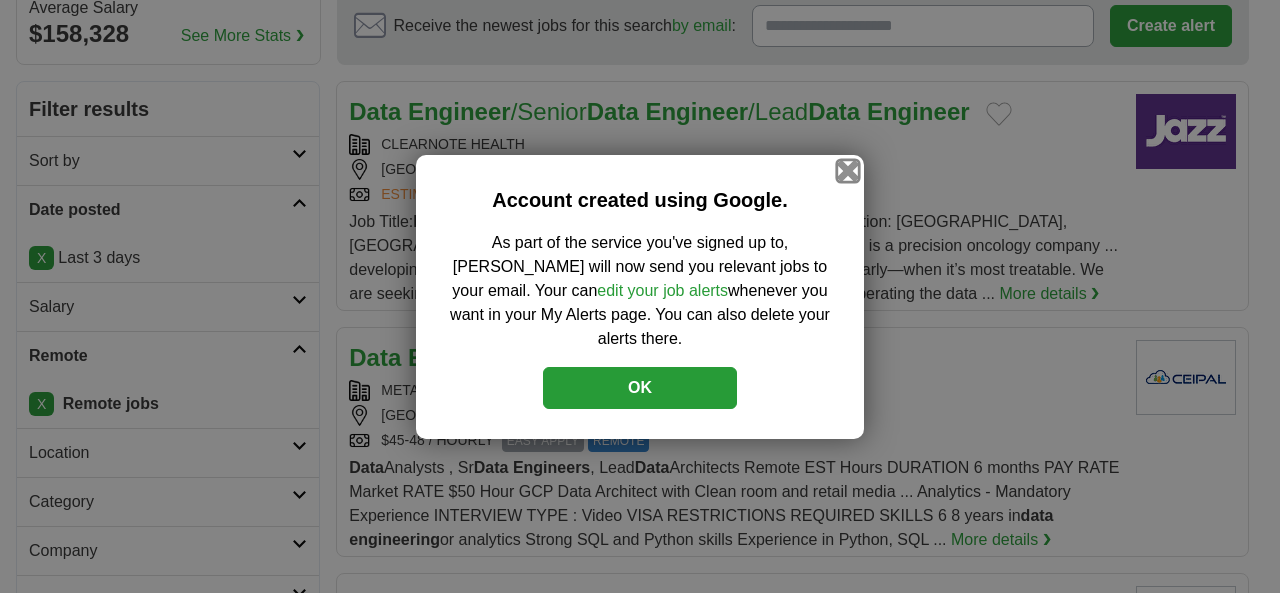 click at bounding box center (848, 170) 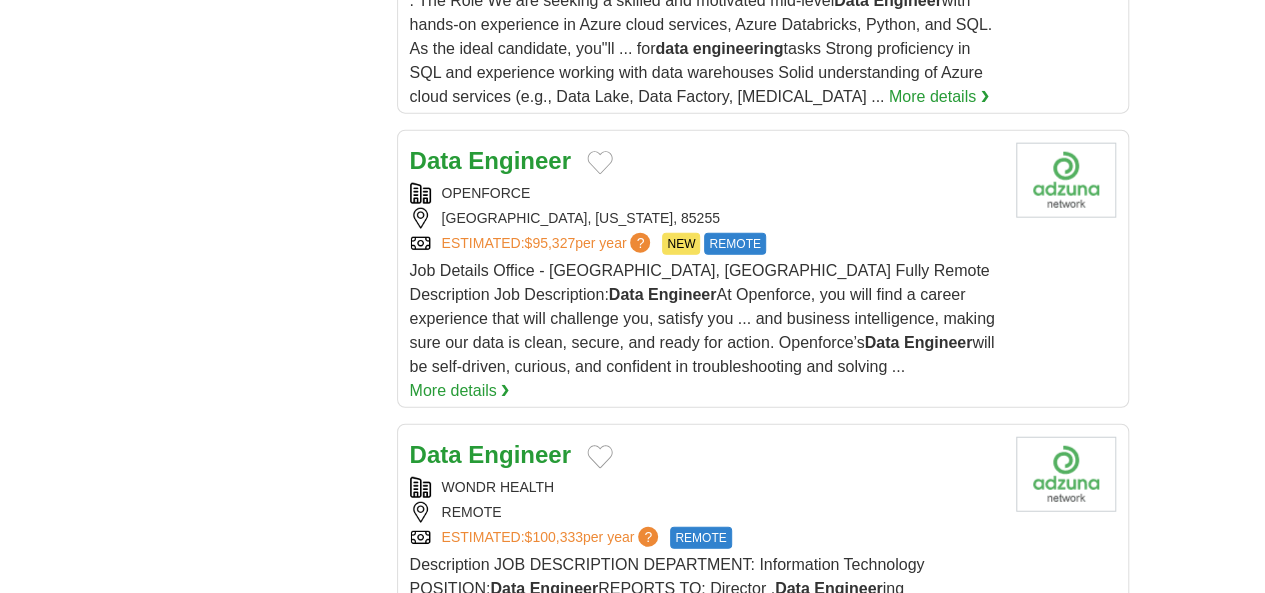 scroll, scrollTop: 2500, scrollLeft: 0, axis: vertical 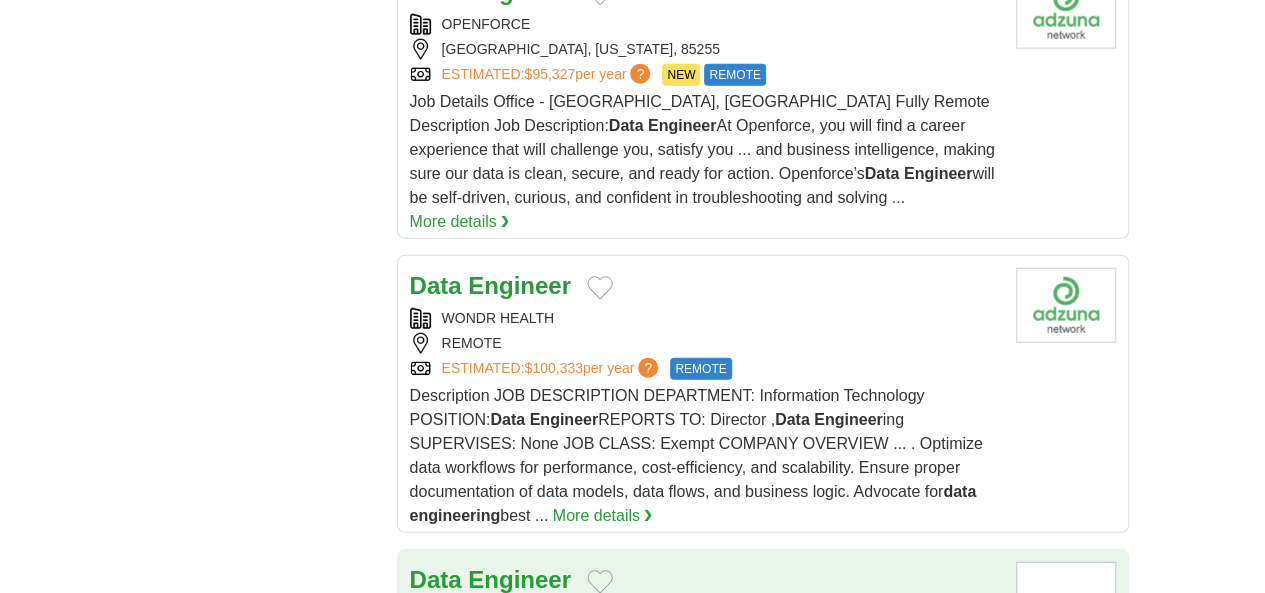 click on "BETTERHELP" at bounding box center (705, 612) 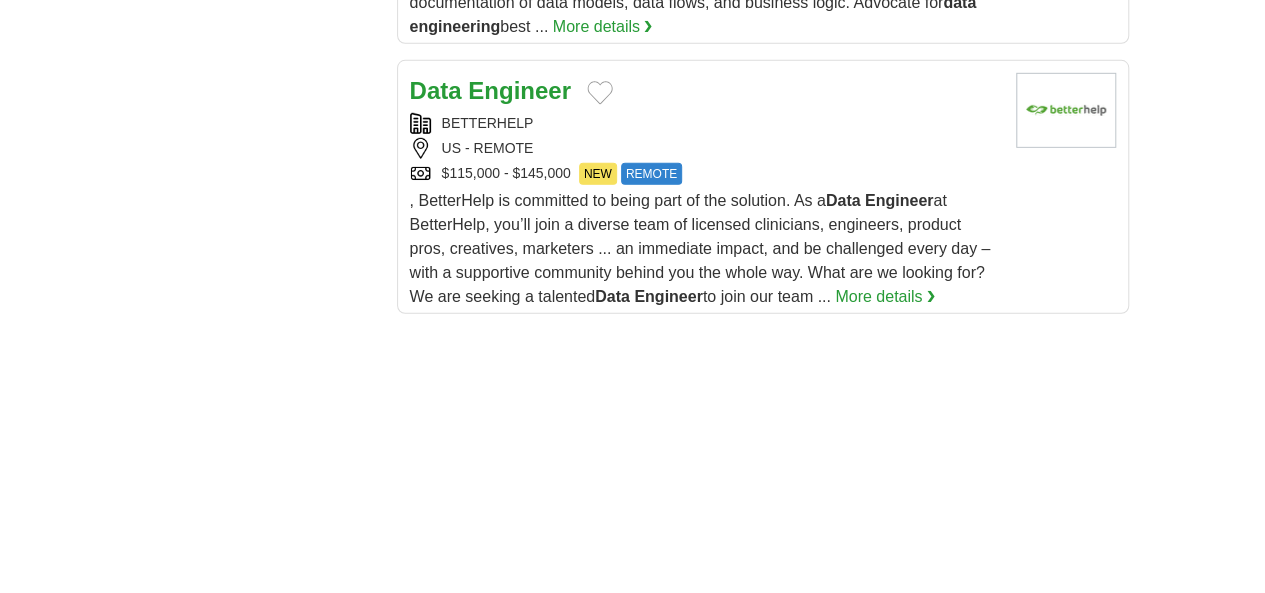 scroll, scrollTop: 3000, scrollLeft: 0, axis: vertical 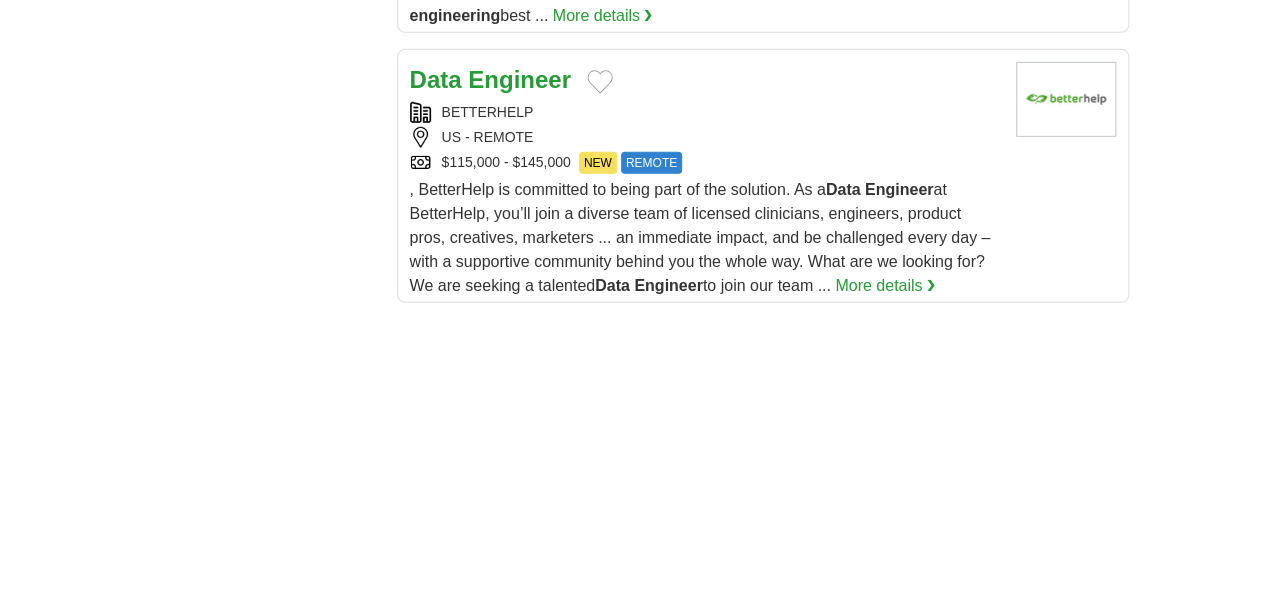 drag, startPoint x: 613, startPoint y: 375, endPoint x: 632, endPoint y: 379, distance: 19.416489 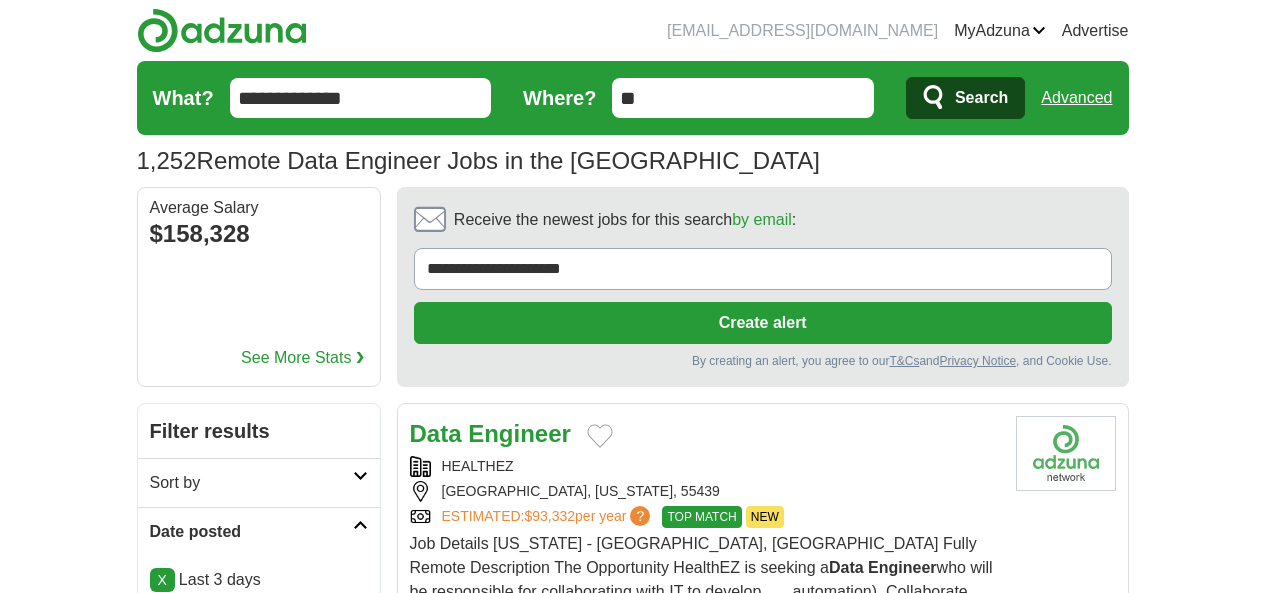 scroll, scrollTop: 0, scrollLeft: 0, axis: both 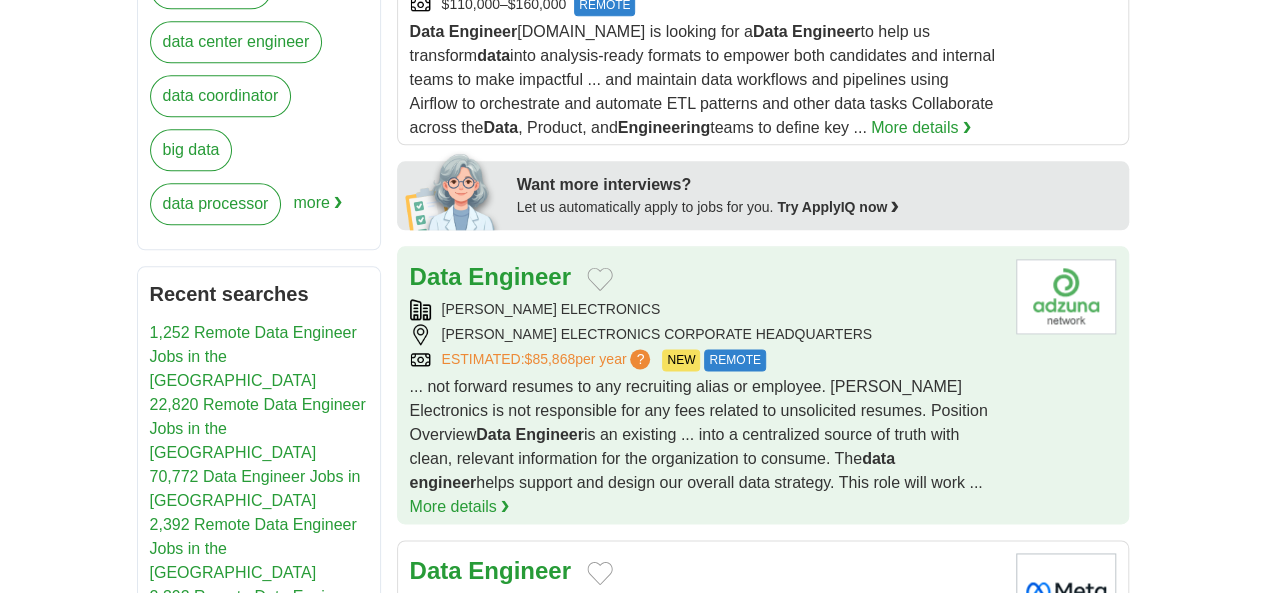 click on "KIMBALL ELECTRONICS" at bounding box center [705, 309] 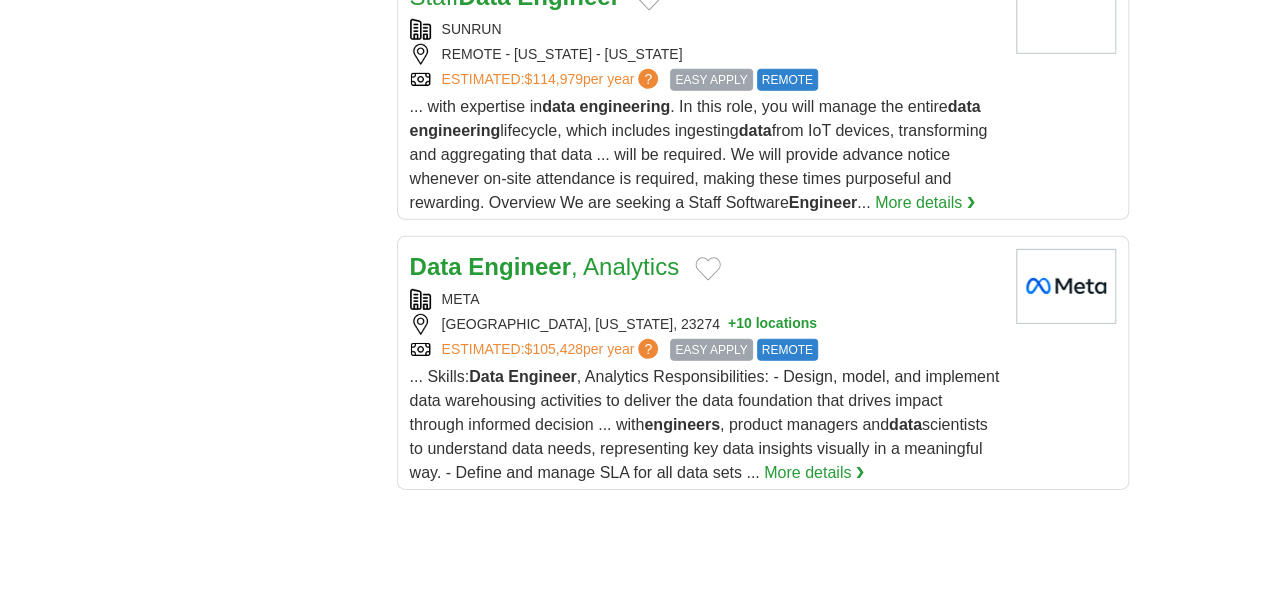 scroll, scrollTop: 3200, scrollLeft: 0, axis: vertical 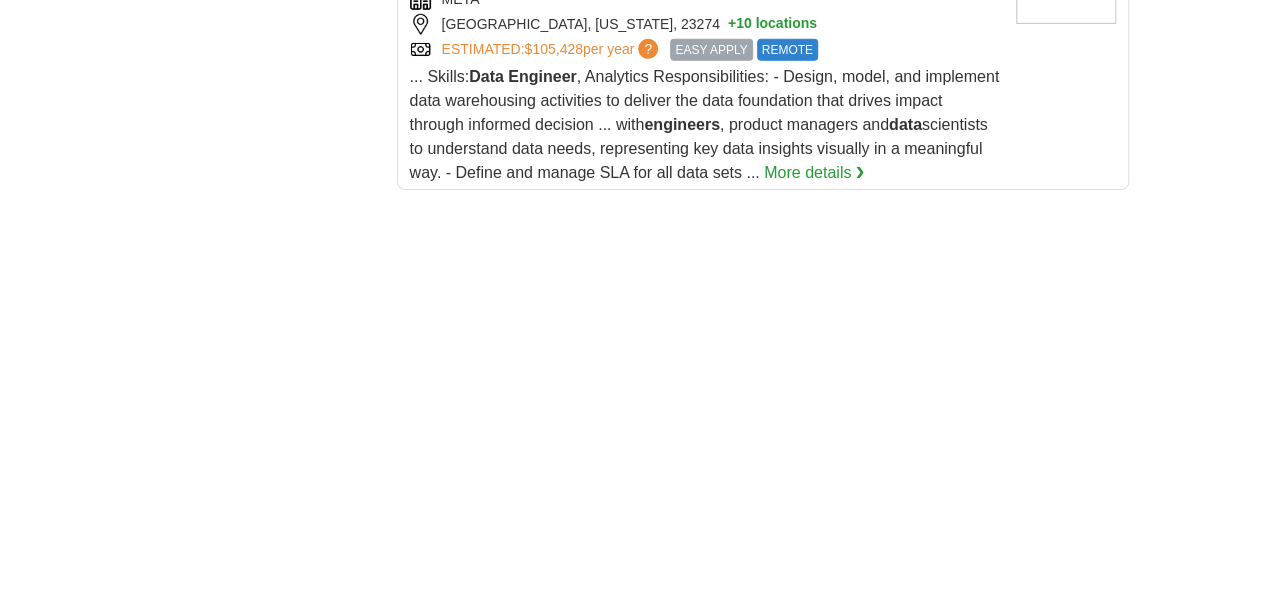 click on "3" at bounding box center [708, 1018] 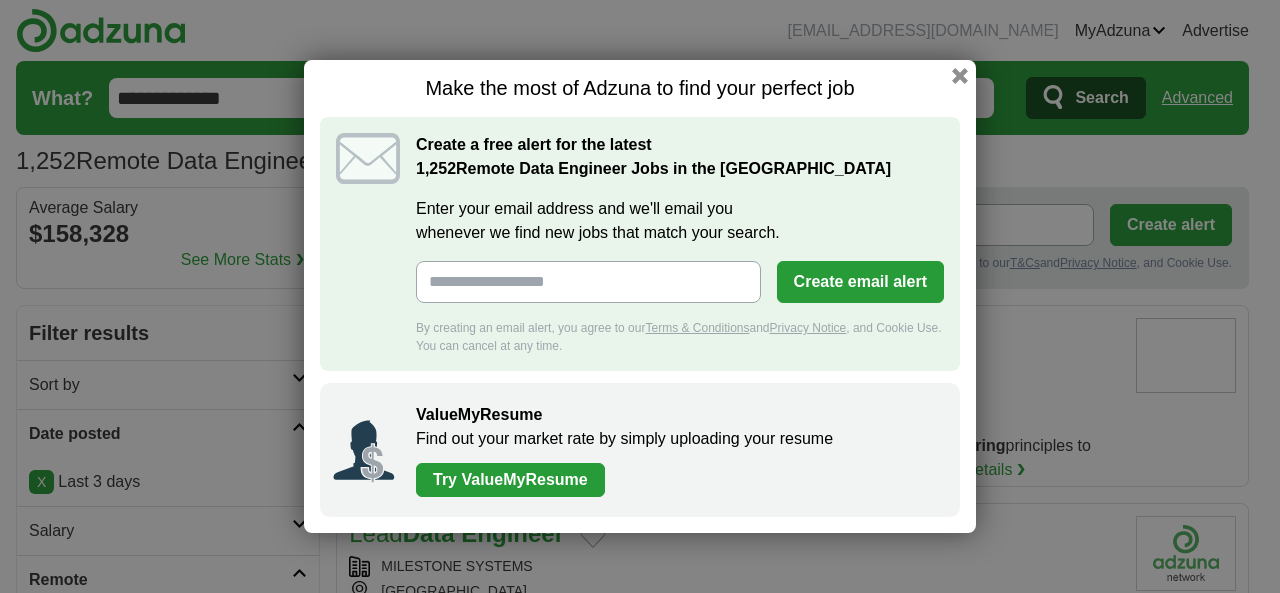 scroll, scrollTop: 0, scrollLeft: 0, axis: both 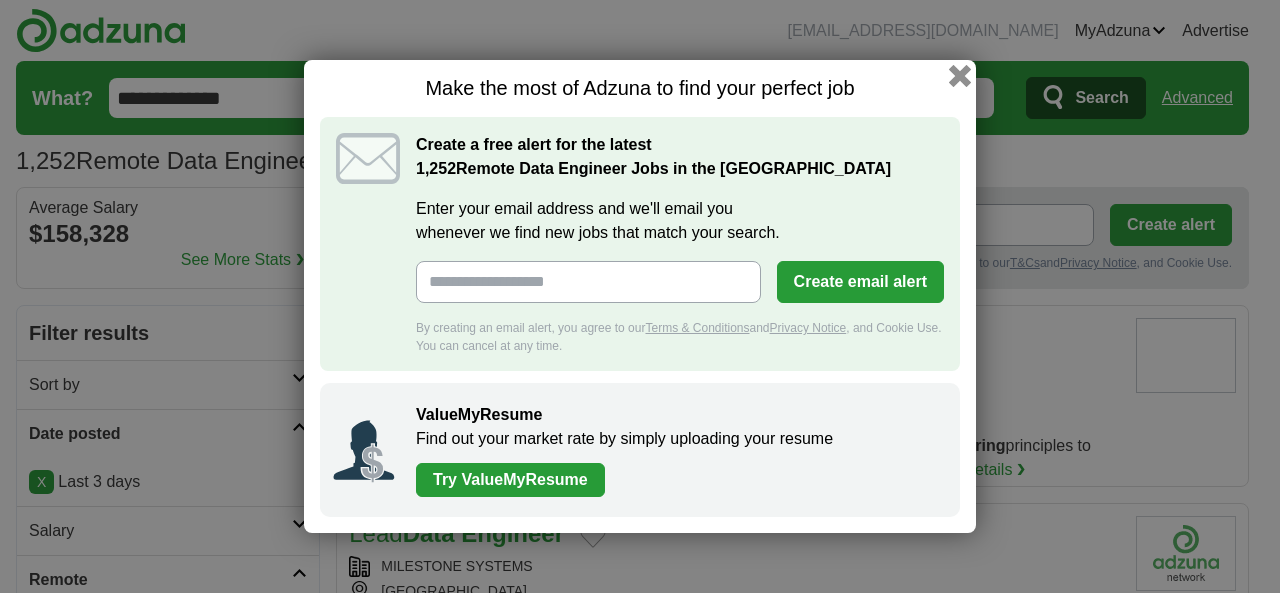 drag, startPoint x: 968, startPoint y: 73, endPoint x: 958, endPoint y: 77, distance: 10.770329 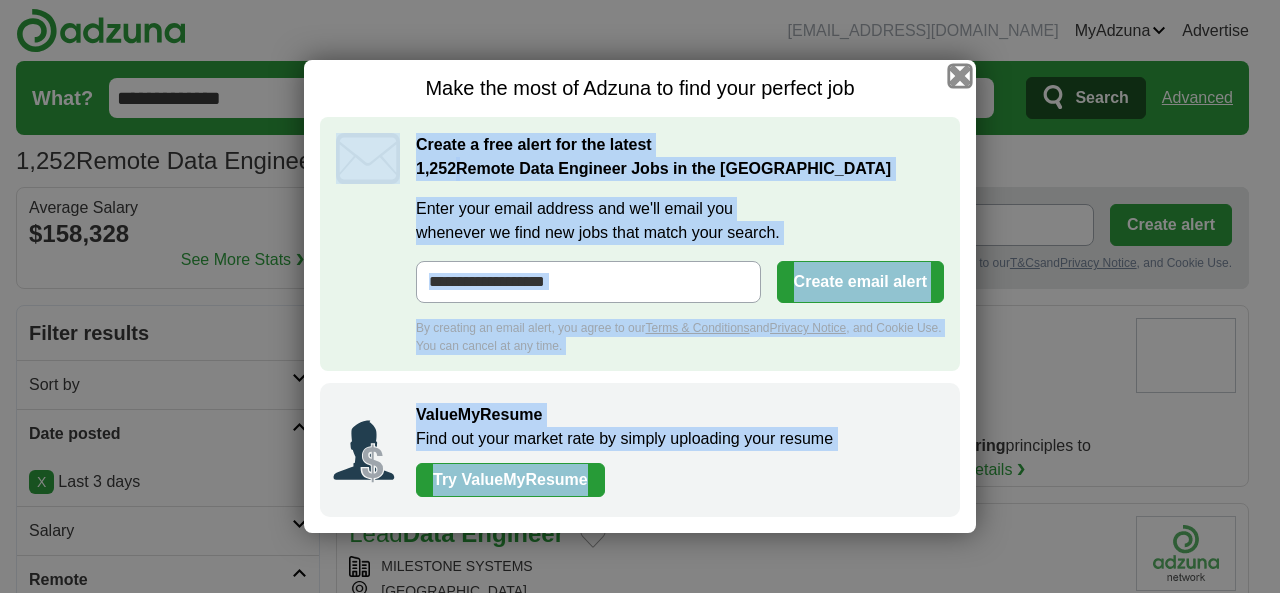 click at bounding box center (960, 76) 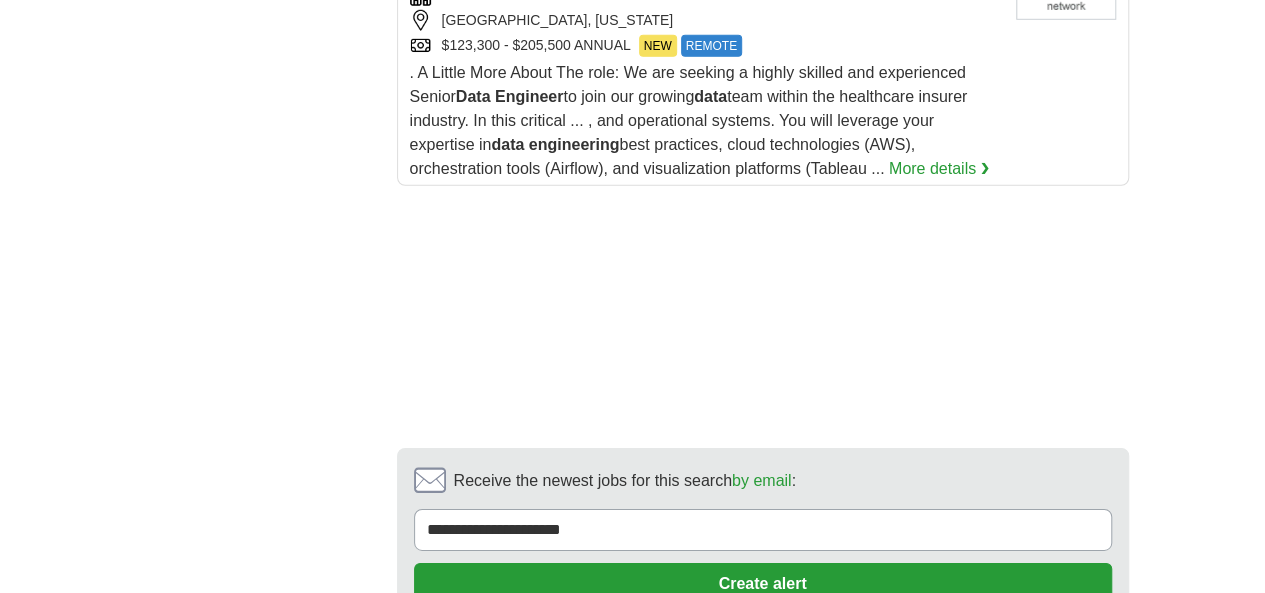 scroll, scrollTop: 3030, scrollLeft: 0, axis: vertical 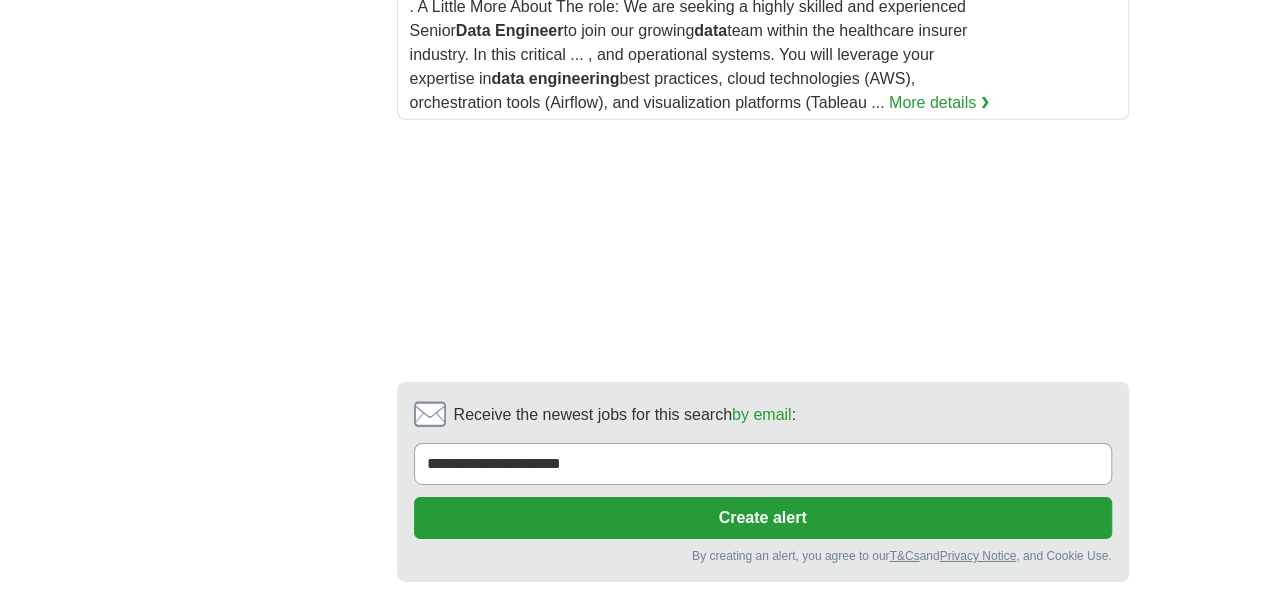 click on "4" at bounding box center [755, 648] 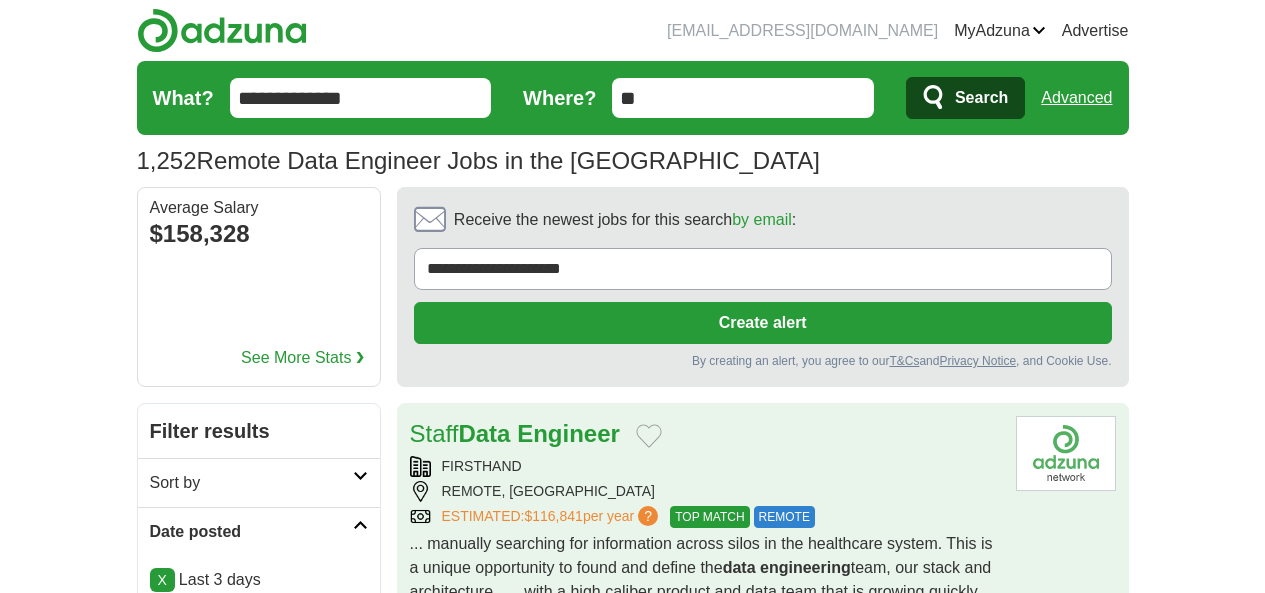 scroll, scrollTop: 0, scrollLeft: 0, axis: both 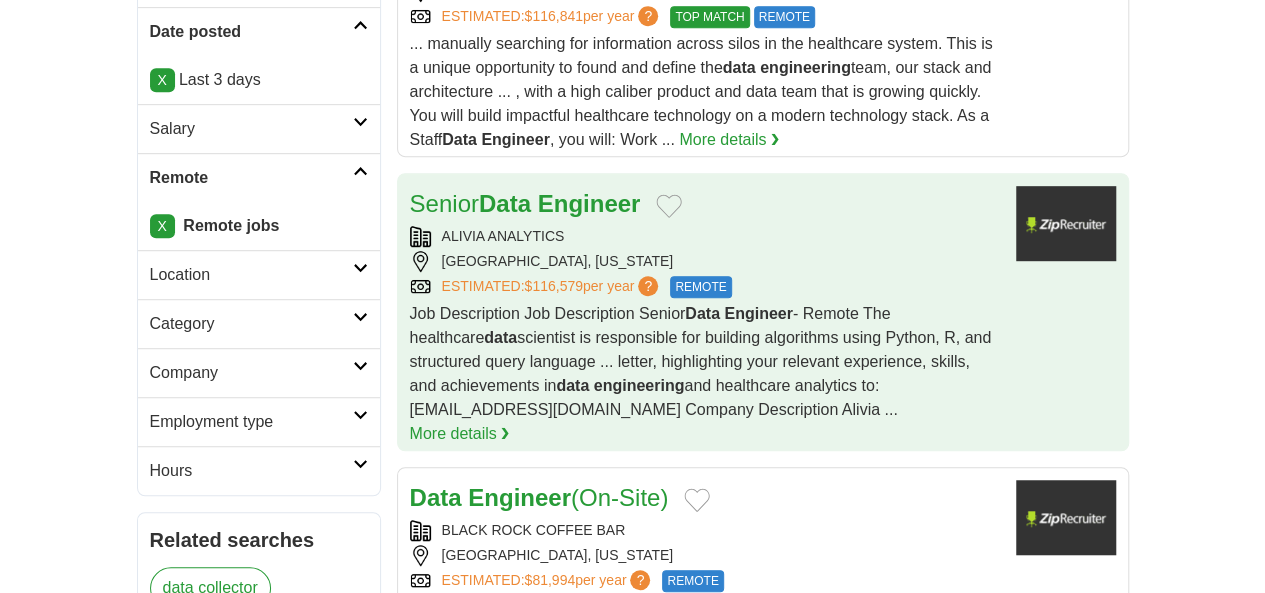 click on "ALIVIA ANALYTICS" at bounding box center (705, 236) 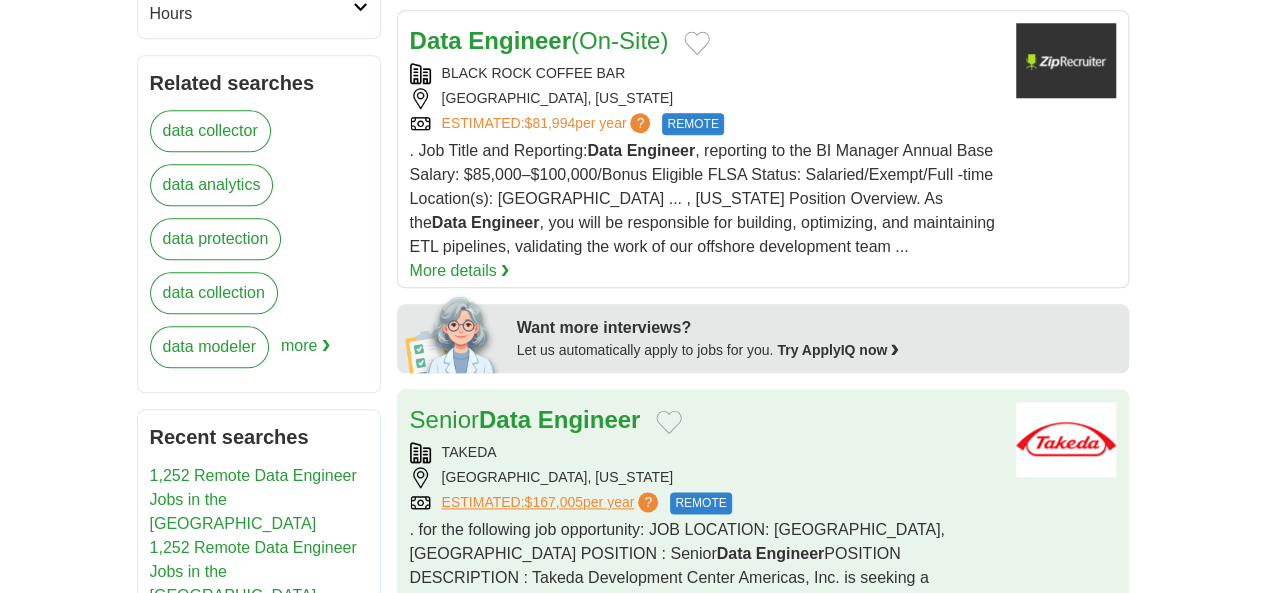 scroll, scrollTop: 1100, scrollLeft: 0, axis: vertical 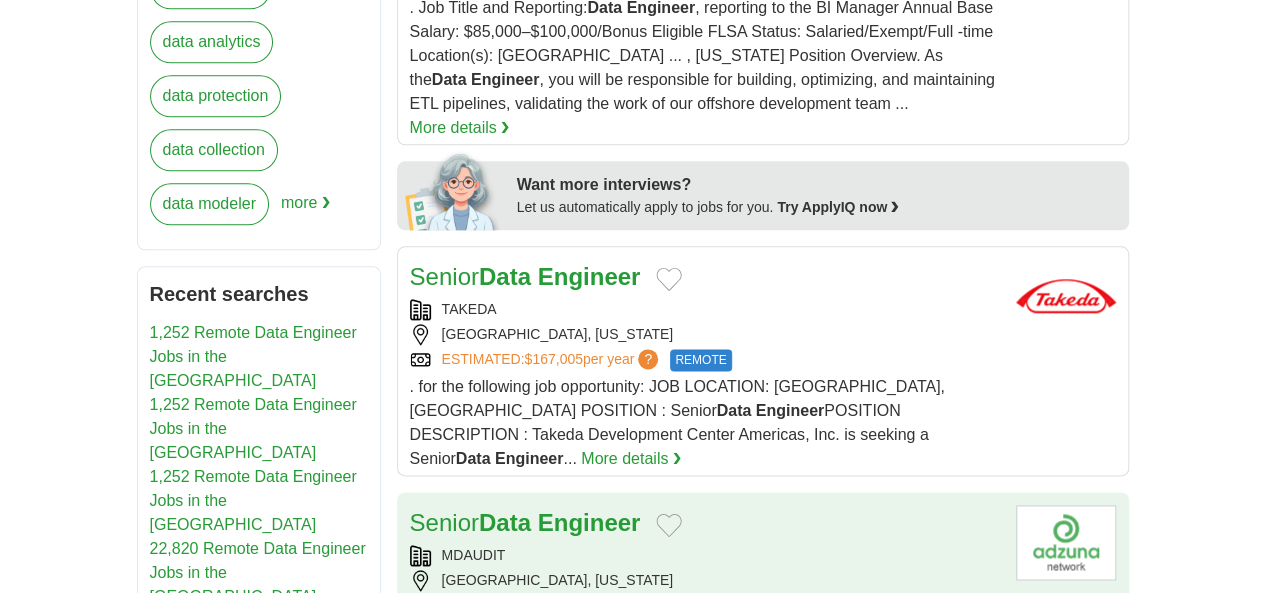 click on "$145K-$155K
REMOTE" at bounding box center [705, 606] 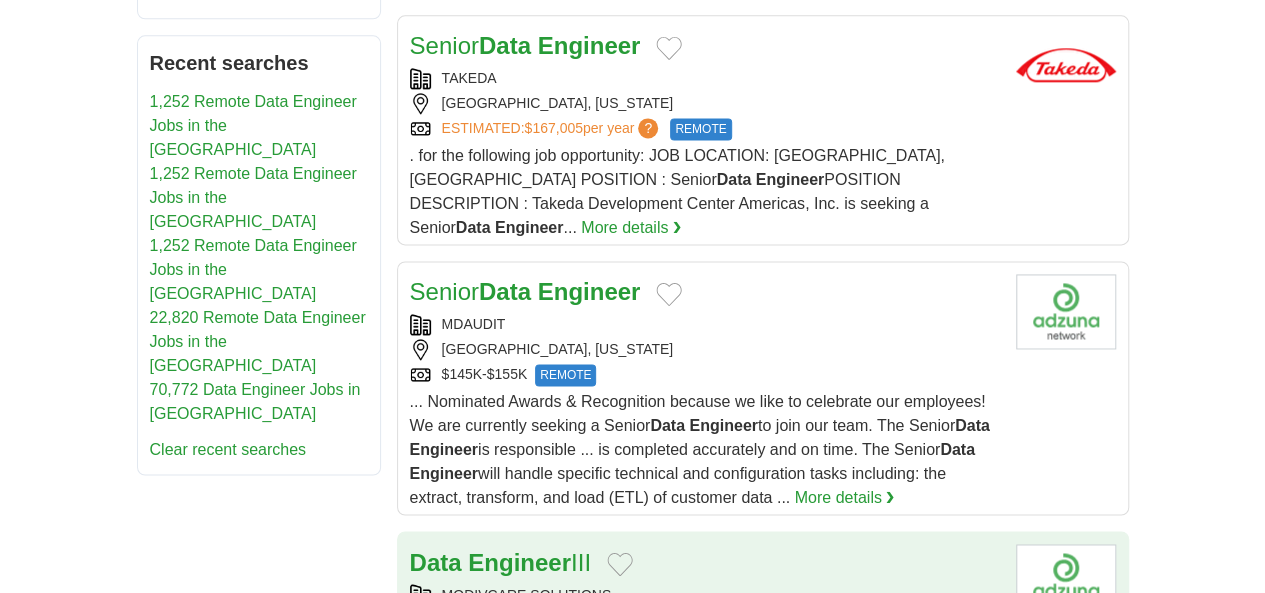 scroll, scrollTop: 1300, scrollLeft: 0, axis: vertical 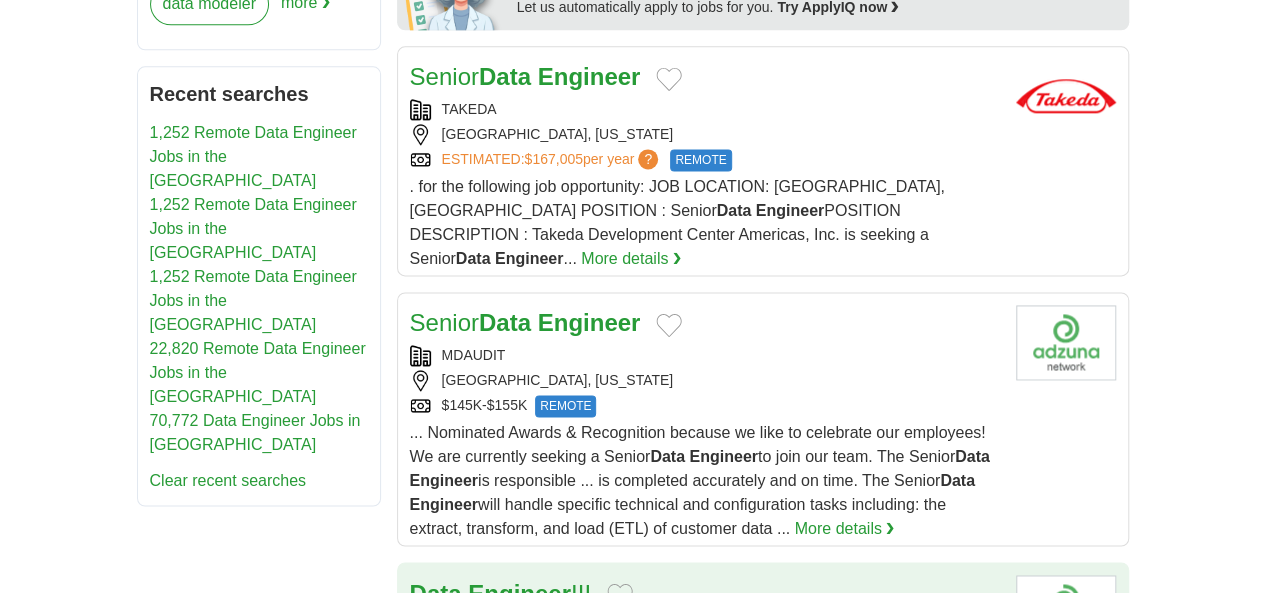 click on "MODIVCARE SOLUTIONS" at bounding box center (705, 625) 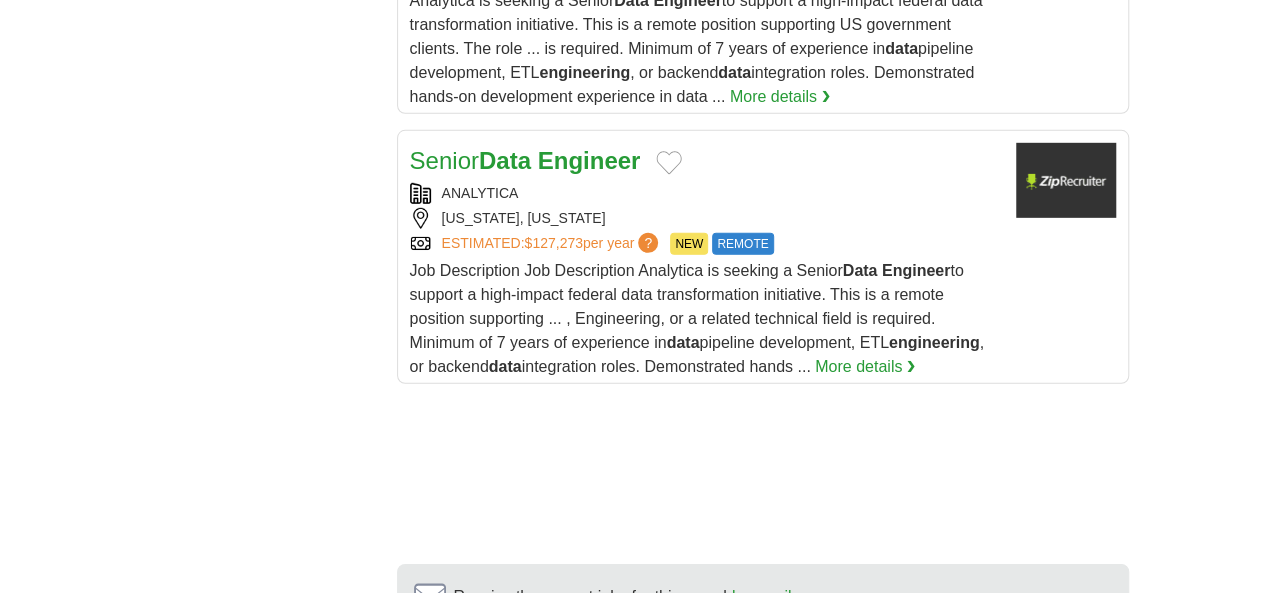 scroll, scrollTop: 3000, scrollLeft: 0, axis: vertical 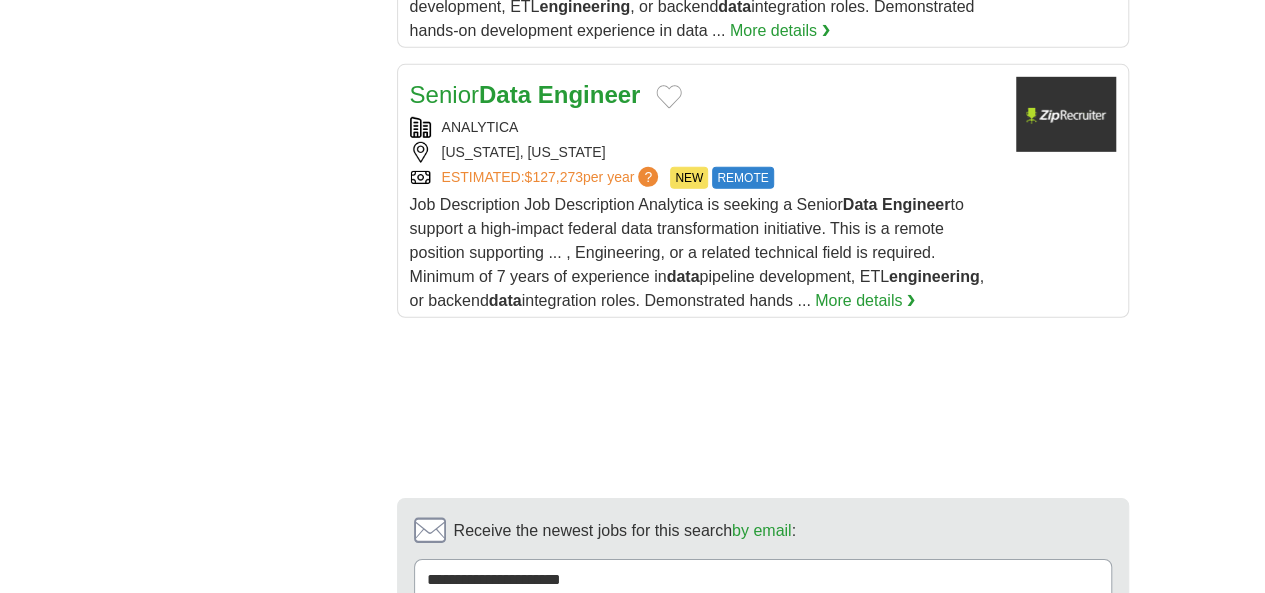 click on "5" at bounding box center [802, 764] 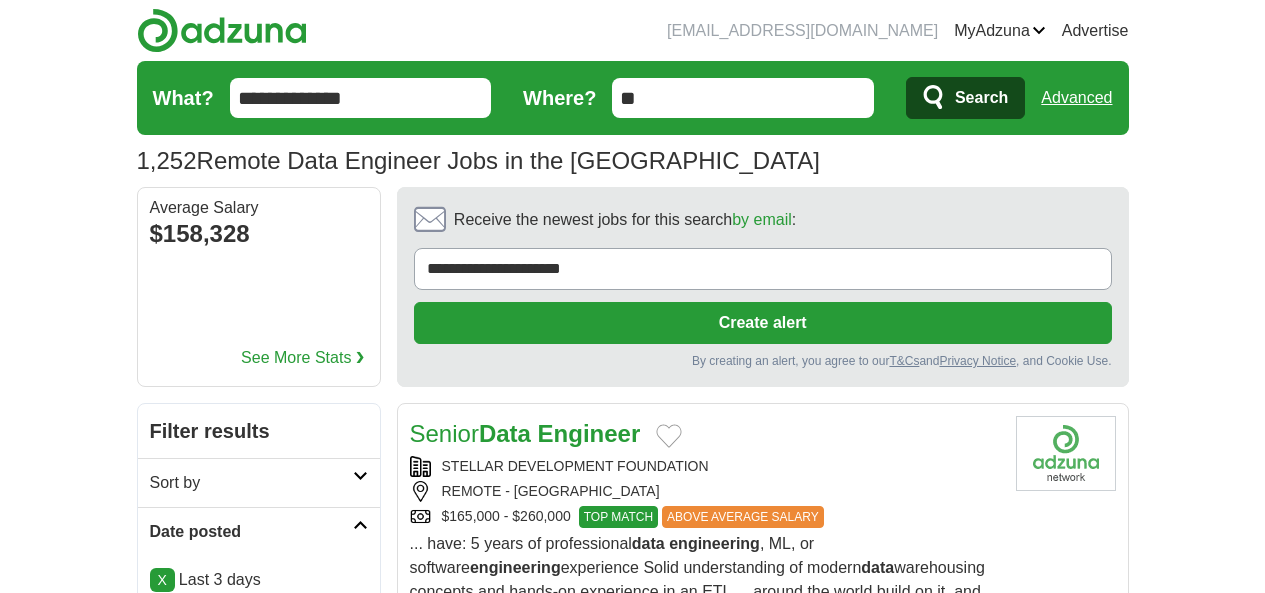 scroll, scrollTop: 0, scrollLeft: 0, axis: both 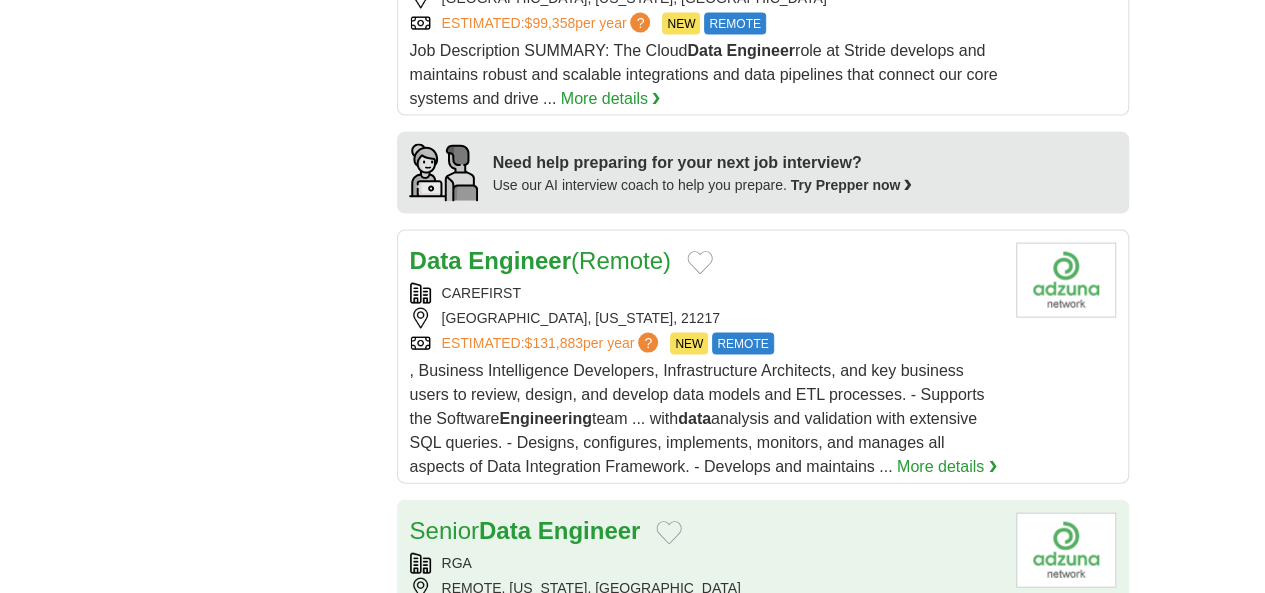 click on "Senior  Data   Engineer" at bounding box center [525, 531] 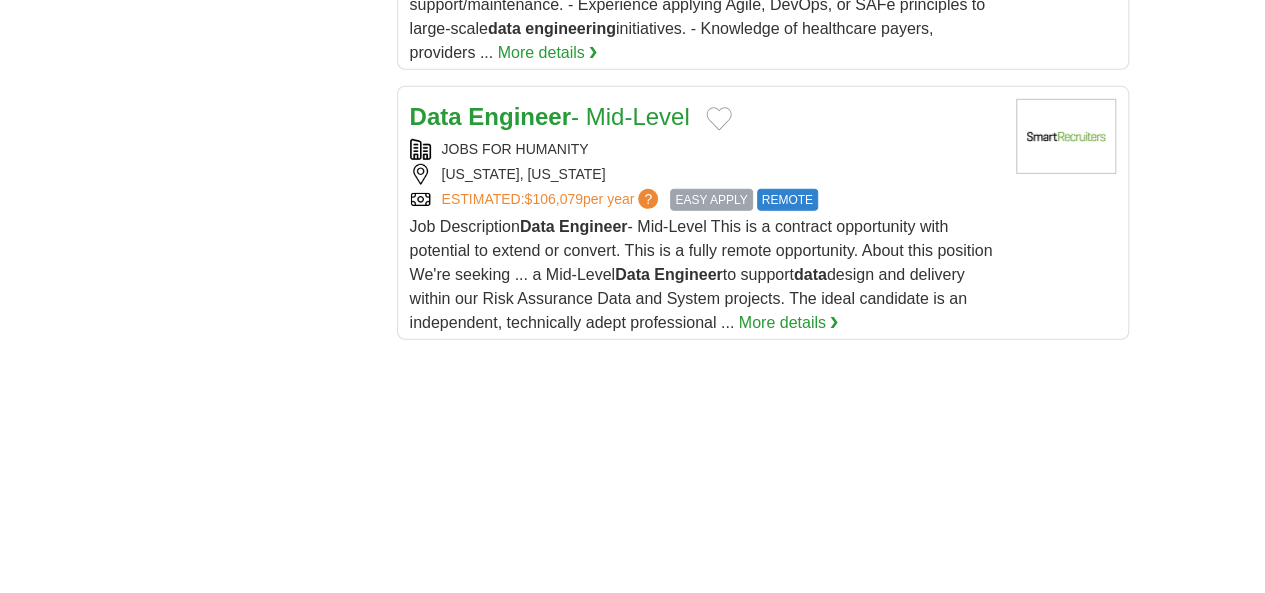 scroll, scrollTop: 3000, scrollLeft: 0, axis: vertical 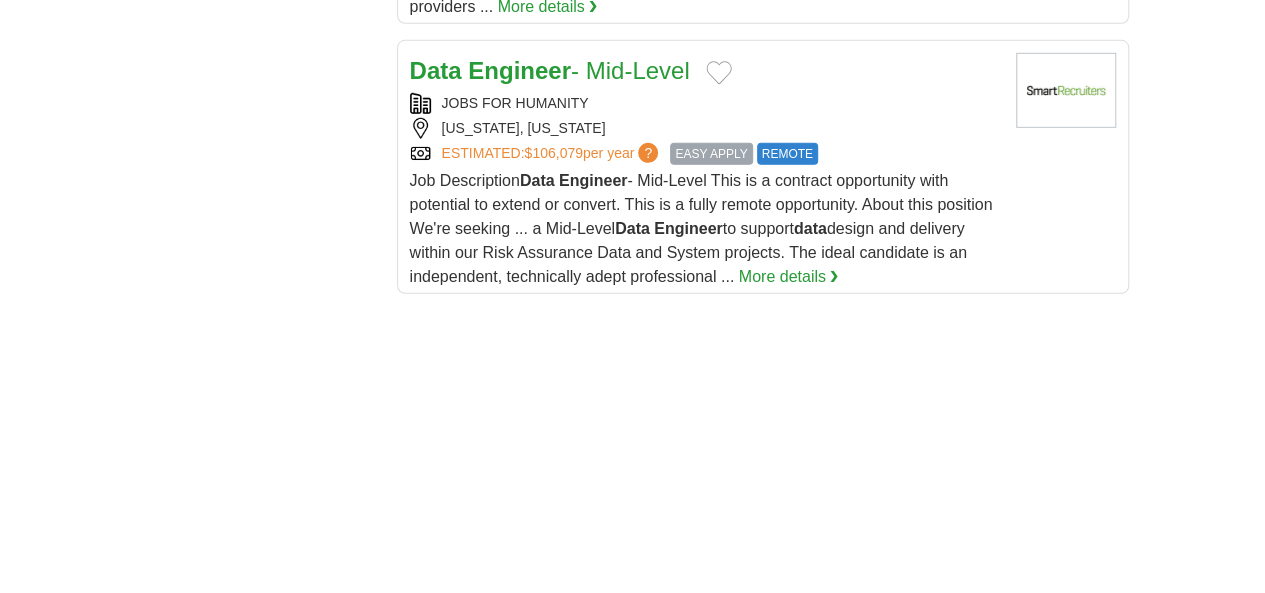 click on "6" at bounding box center (826, 990) 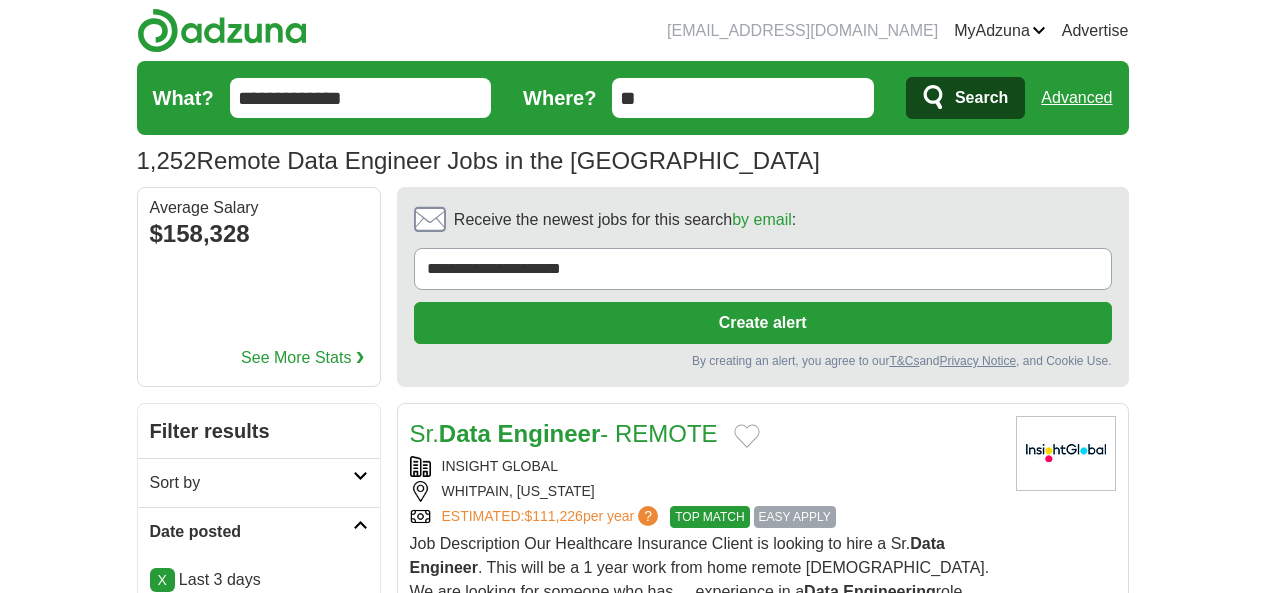 scroll, scrollTop: 0, scrollLeft: 0, axis: both 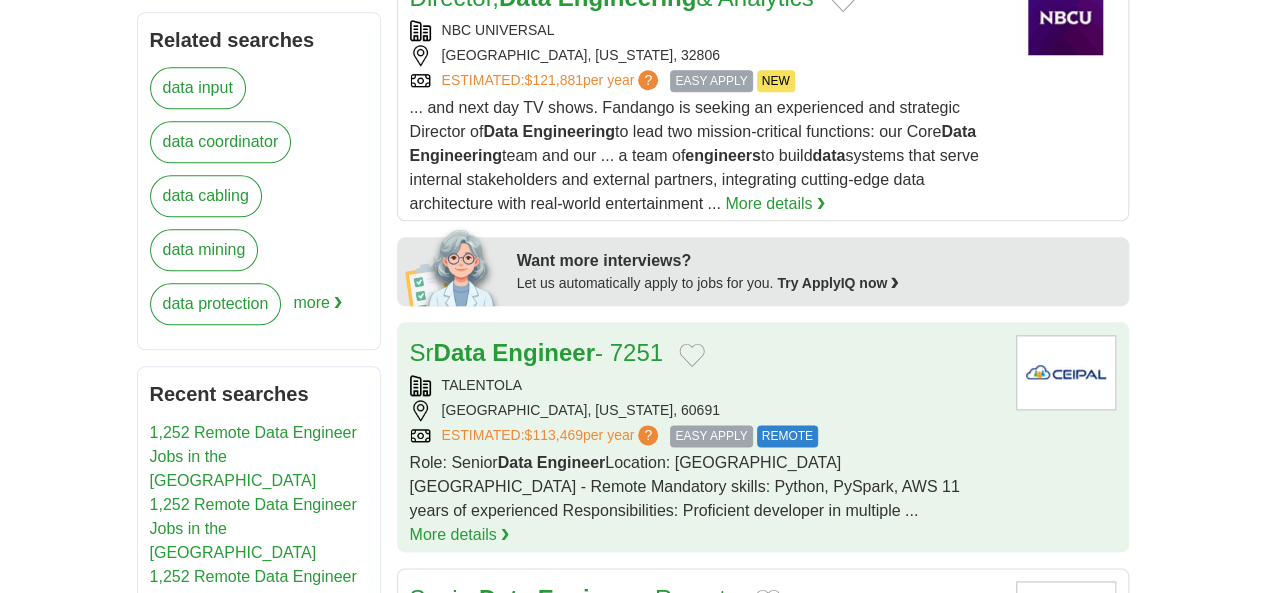 click on "TALENTOLA" at bounding box center (705, 385) 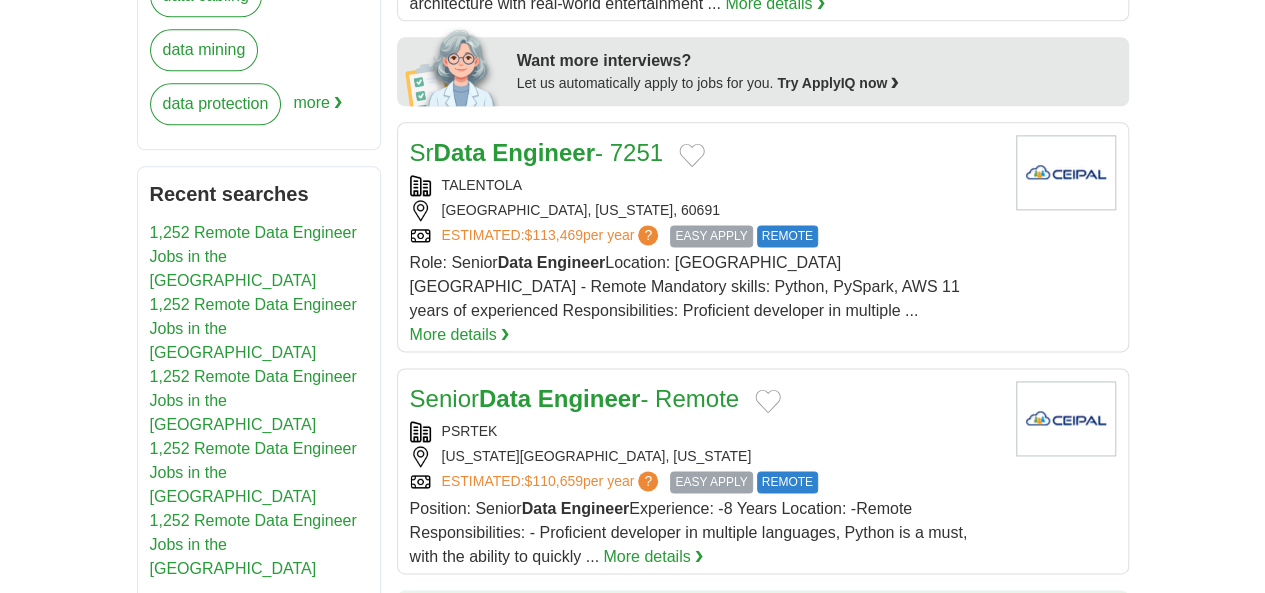 scroll, scrollTop: 1300, scrollLeft: 0, axis: vertical 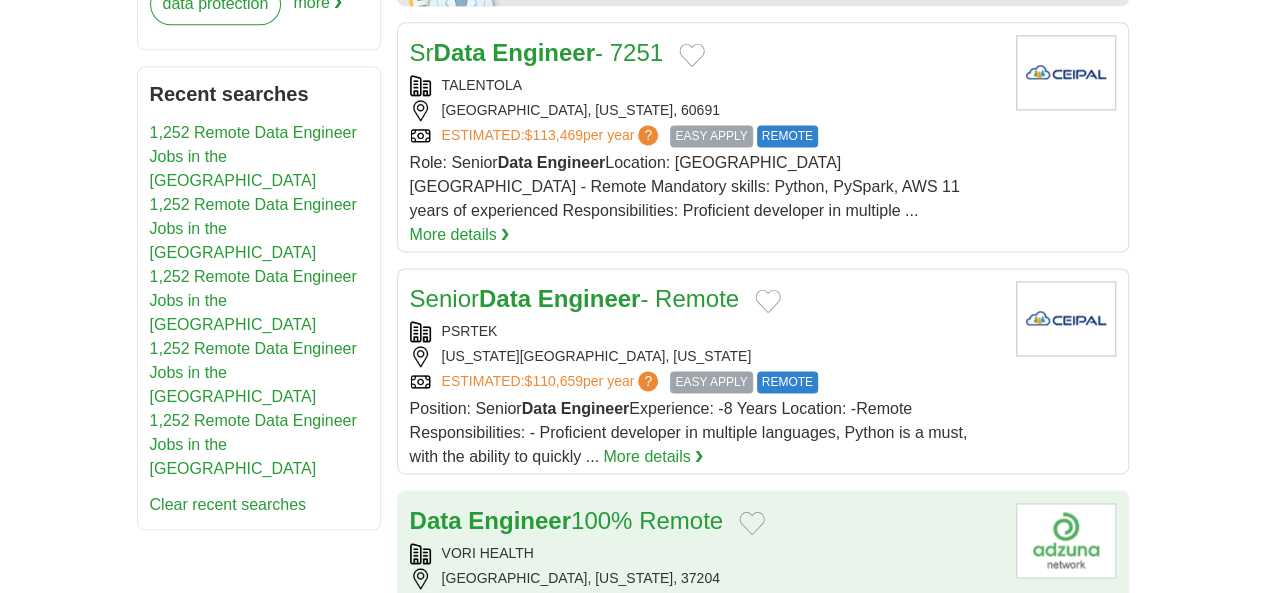 click on "VORI HEALTH" at bounding box center [705, 553] 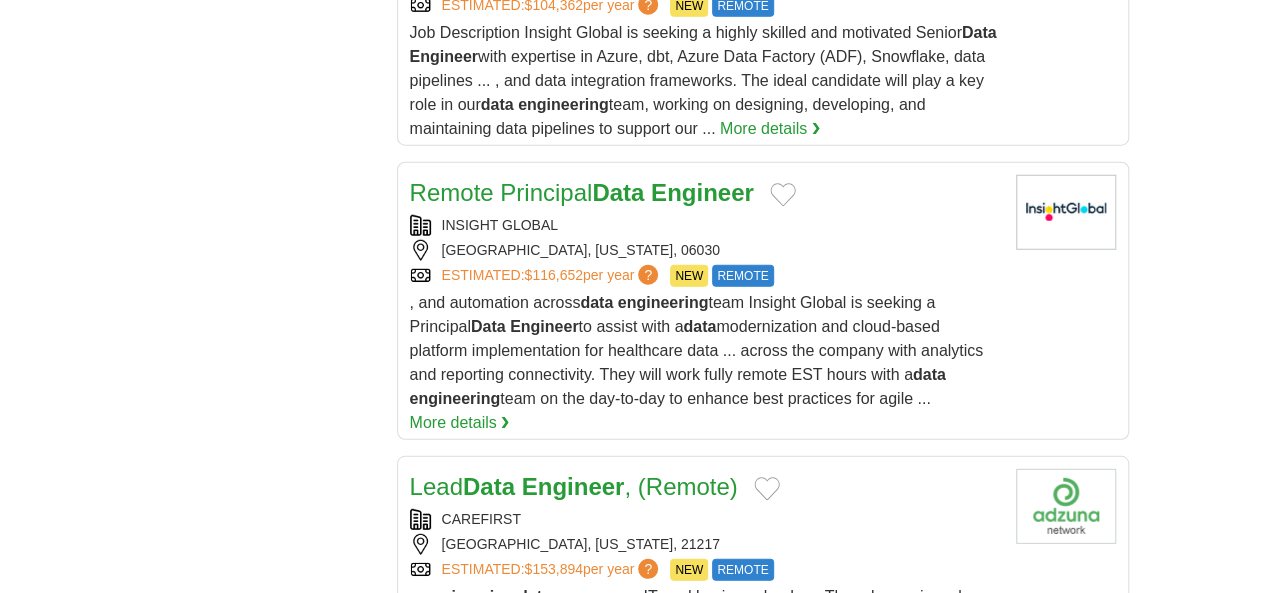 scroll, scrollTop: 2800, scrollLeft: 0, axis: vertical 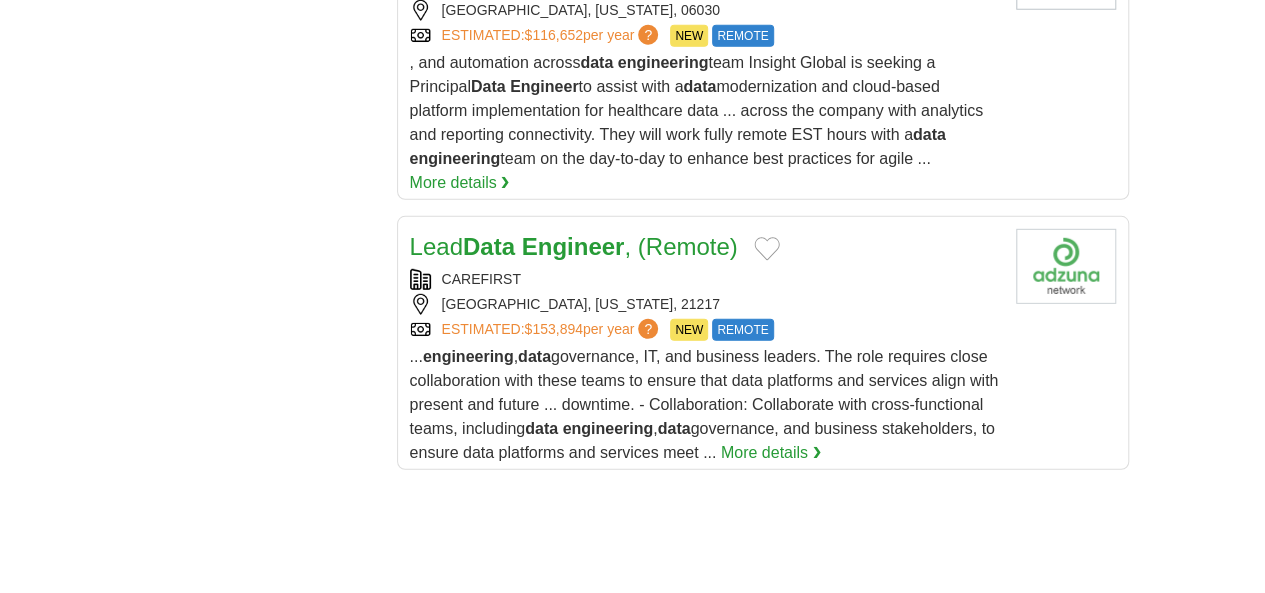 click on "7" at bounding box center (850, 916) 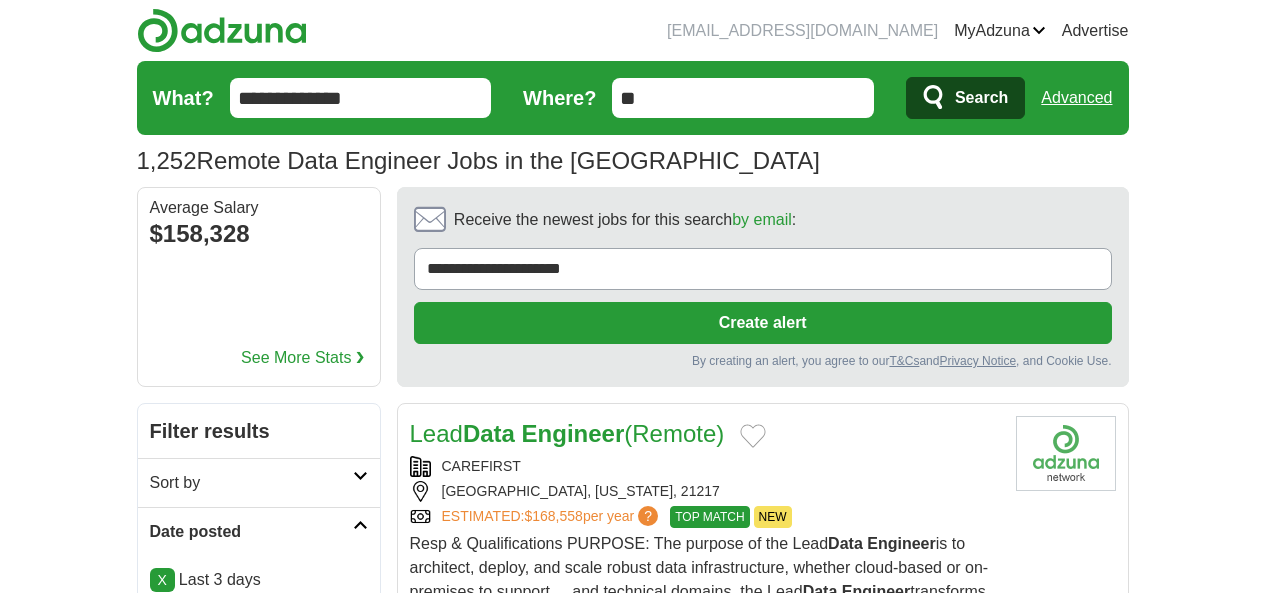 scroll, scrollTop: 0, scrollLeft: 0, axis: both 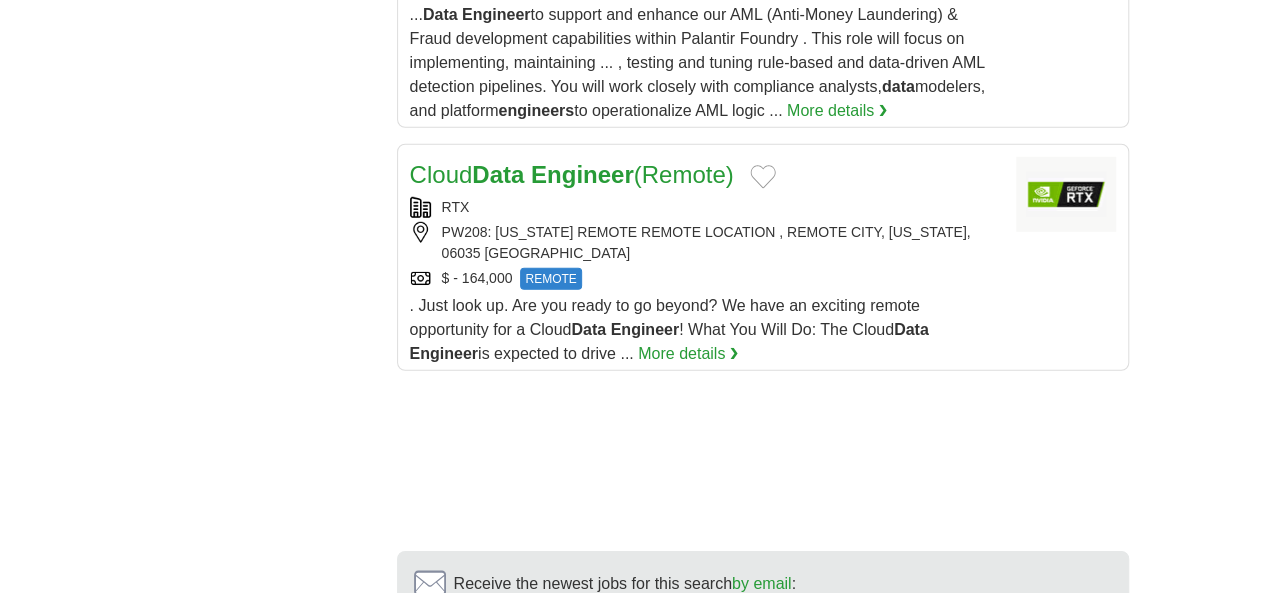 click on "8" at bounding box center (890, 817) 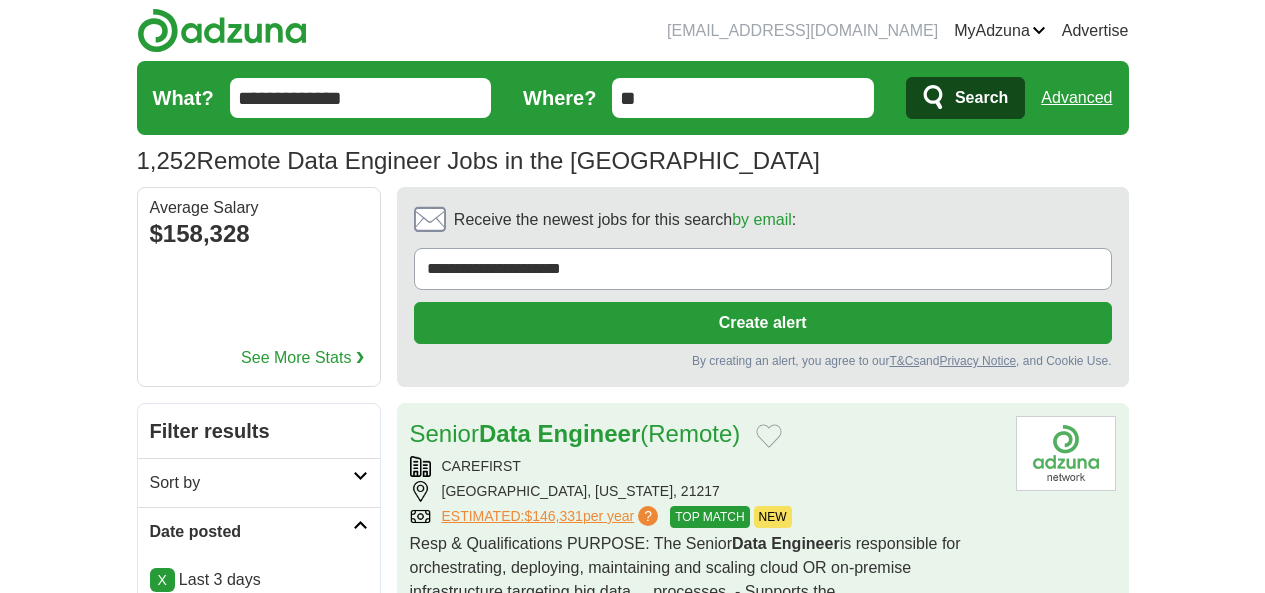 scroll, scrollTop: 0, scrollLeft: 0, axis: both 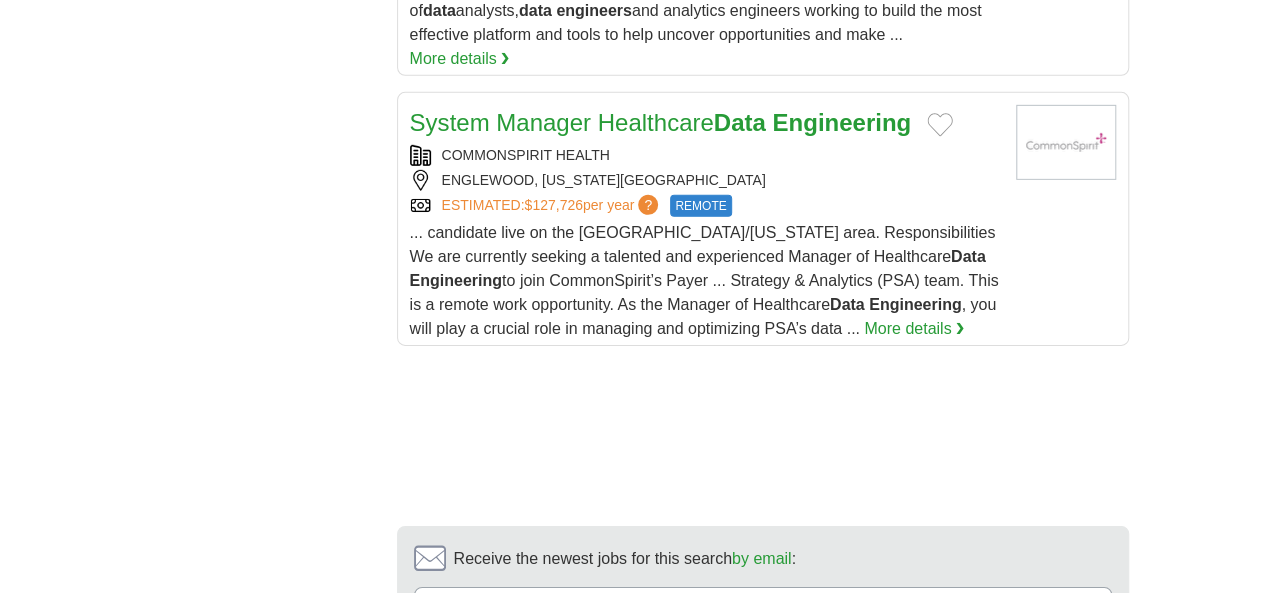 click on "9" at bounding box center [885, 792] 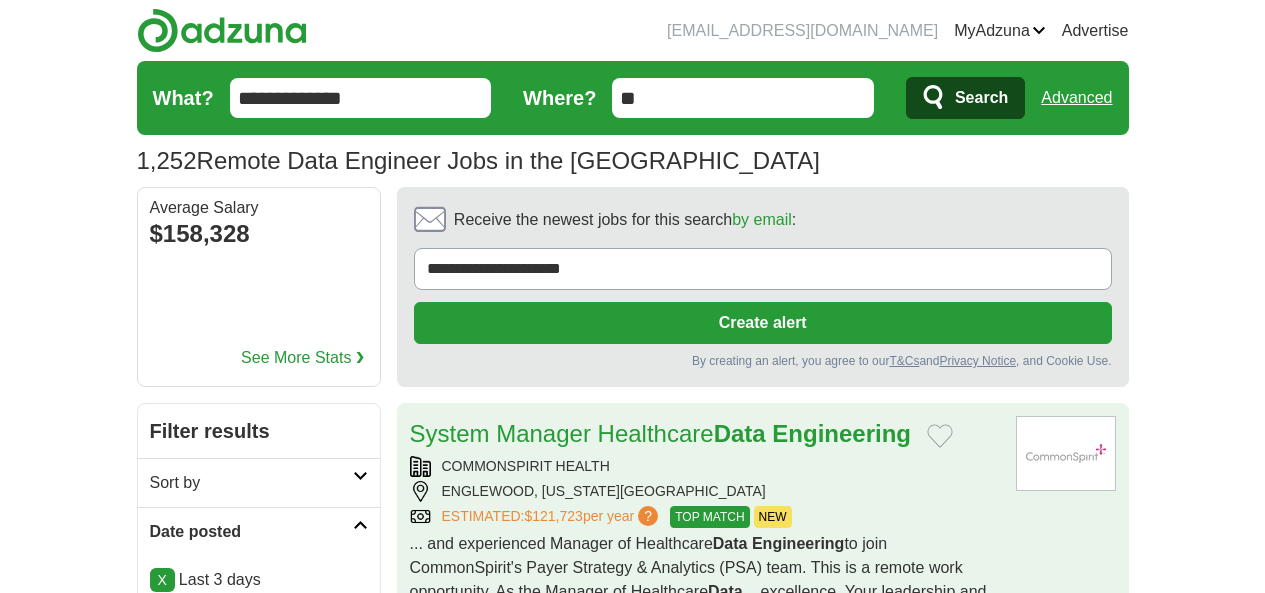 scroll, scrollTop: 0, scrollLeft: 0, axis: both 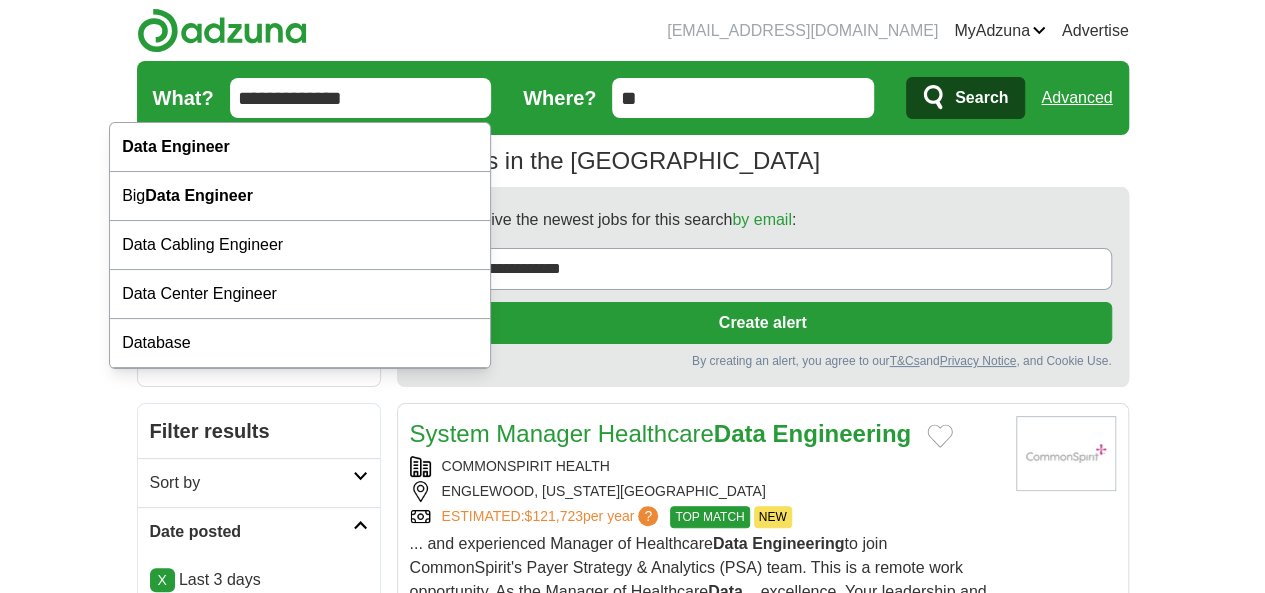 drag, startPoint x: 269, startPoint y: 89, endPoint x: 160, endPoint y: 93, distance: 109.07337 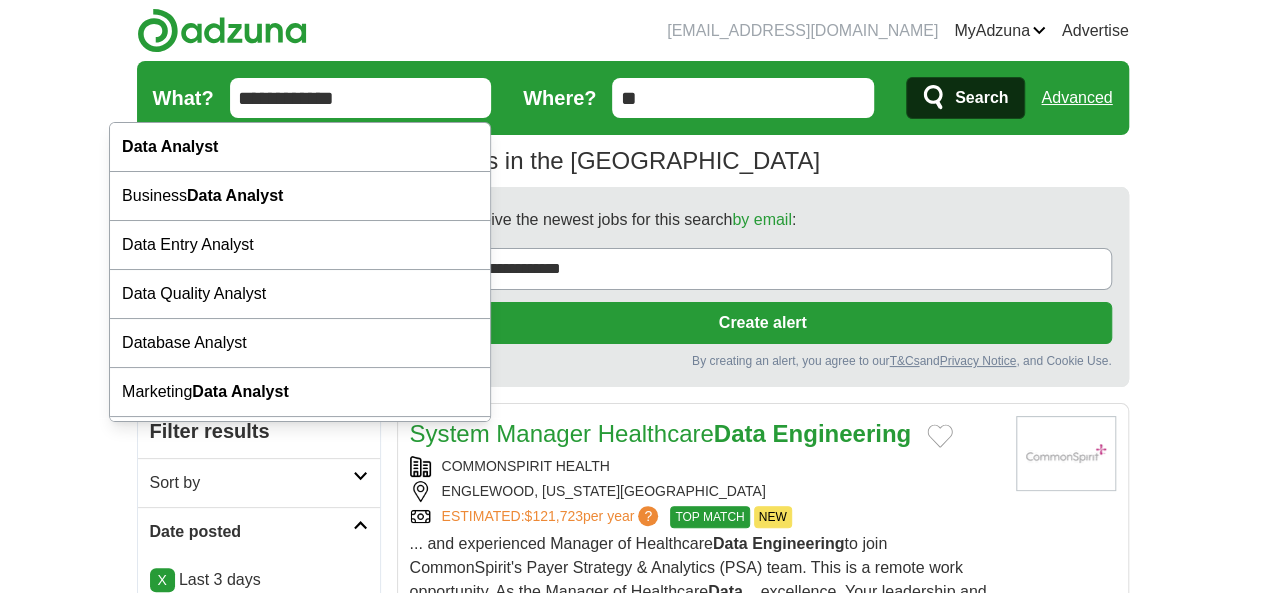type on "**********" 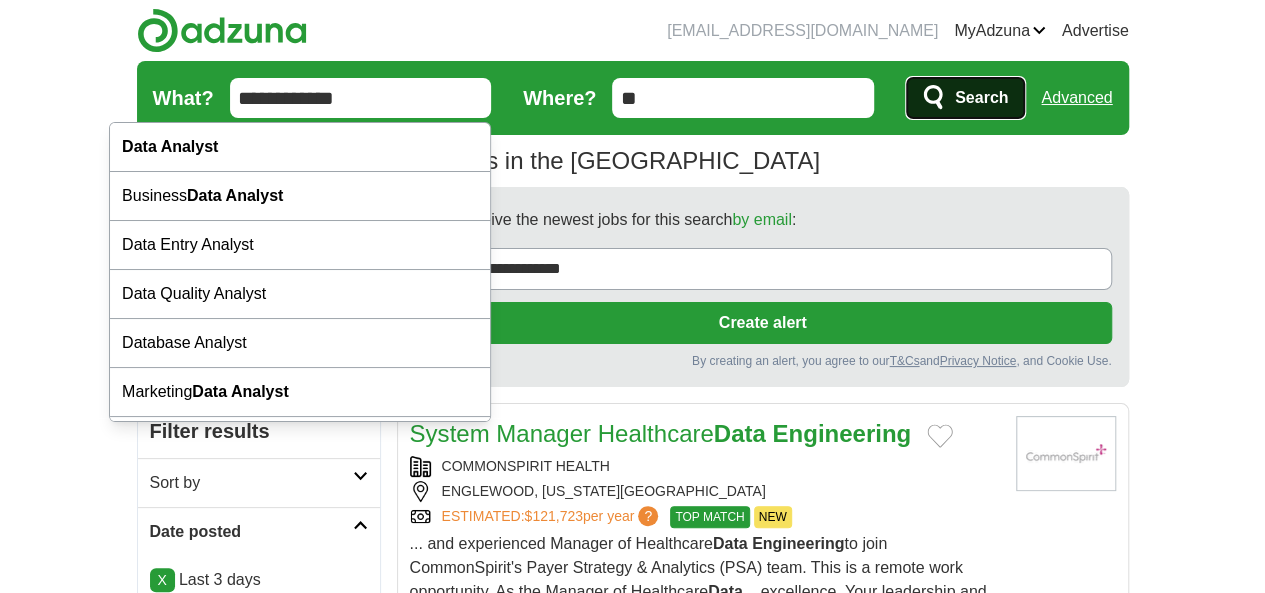 click on "Search" at bounding box center (965, 98) 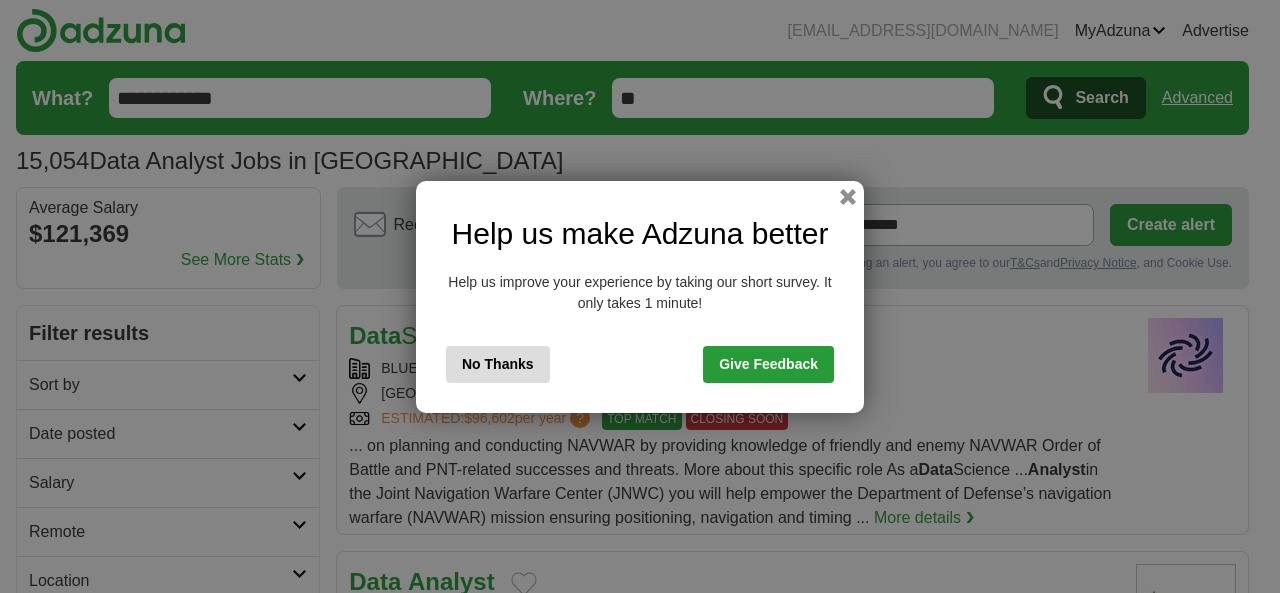 scroll, scrollTop: 0, scrollLeft: 0, axis: both 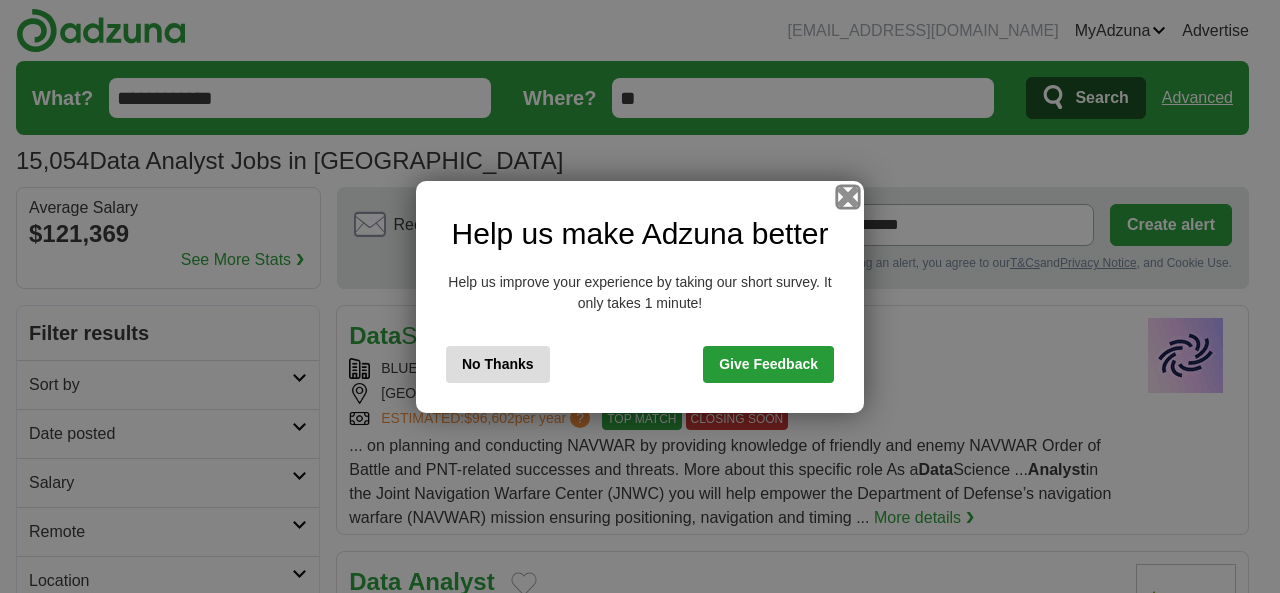 click at bounding box center [848, 196] 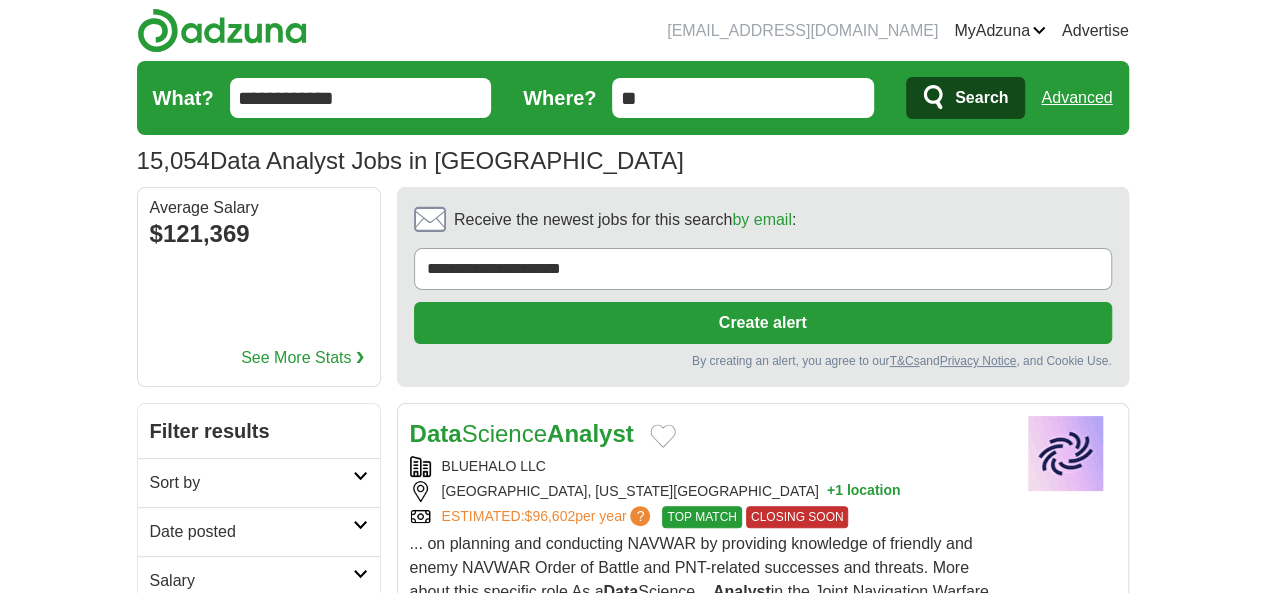 click on "Remote" at bounding box center [251, 630] 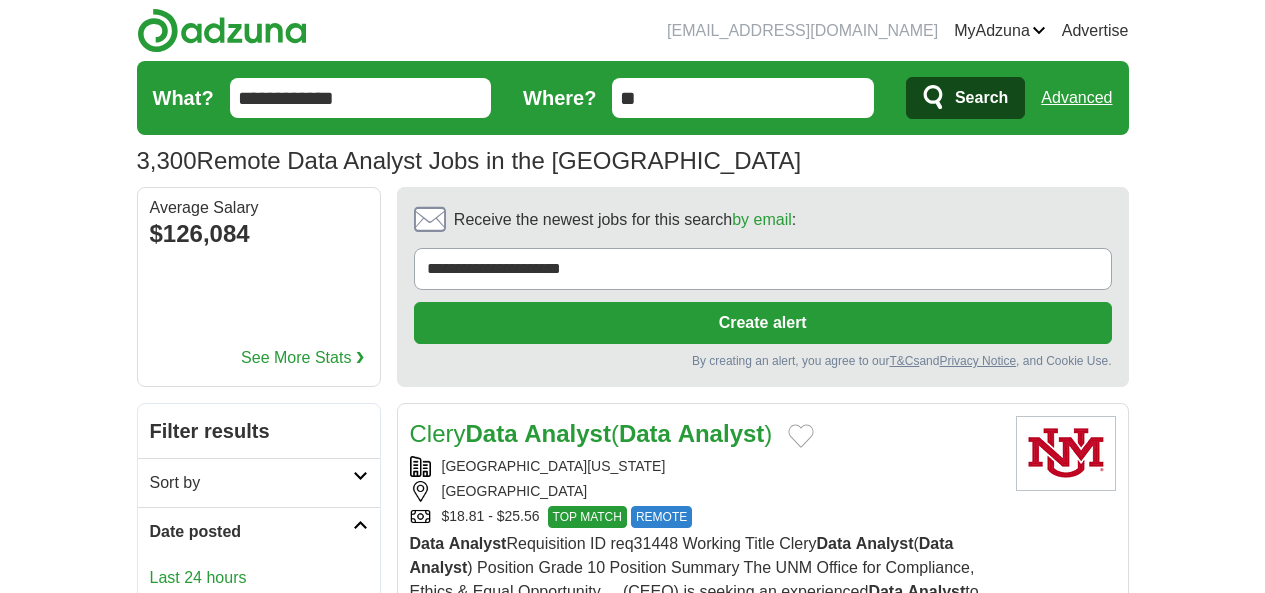 scroll, scrollTop: 0, scrollLeft: 0, axis: both 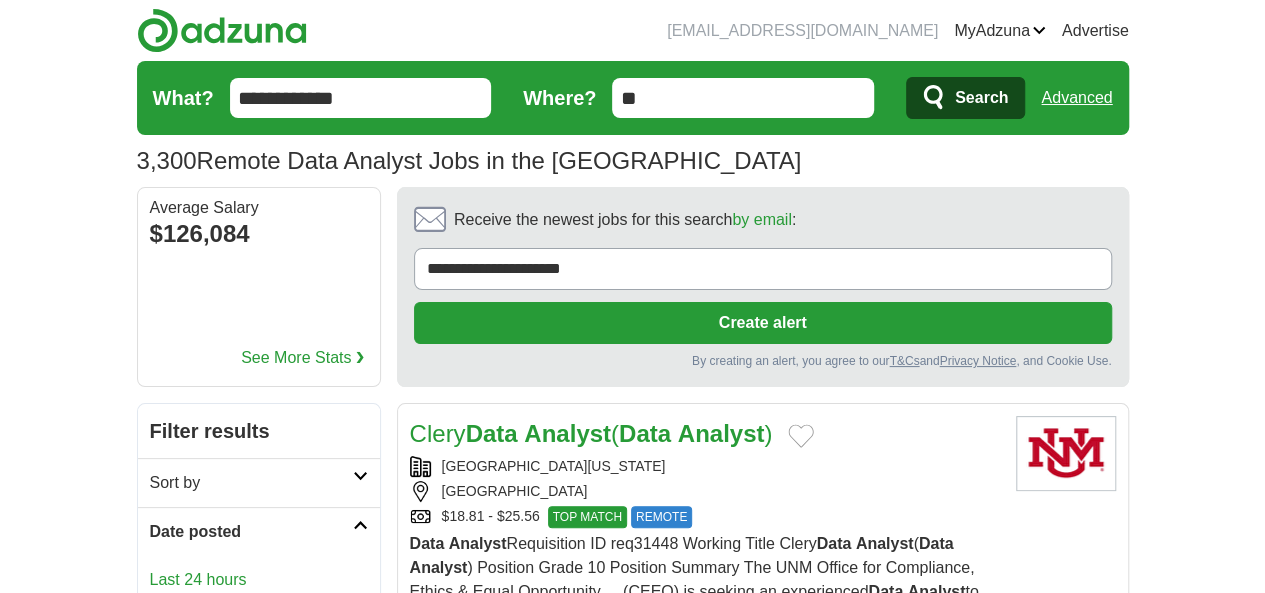 click on "Last 3 days" at bounding box center [259, 608] 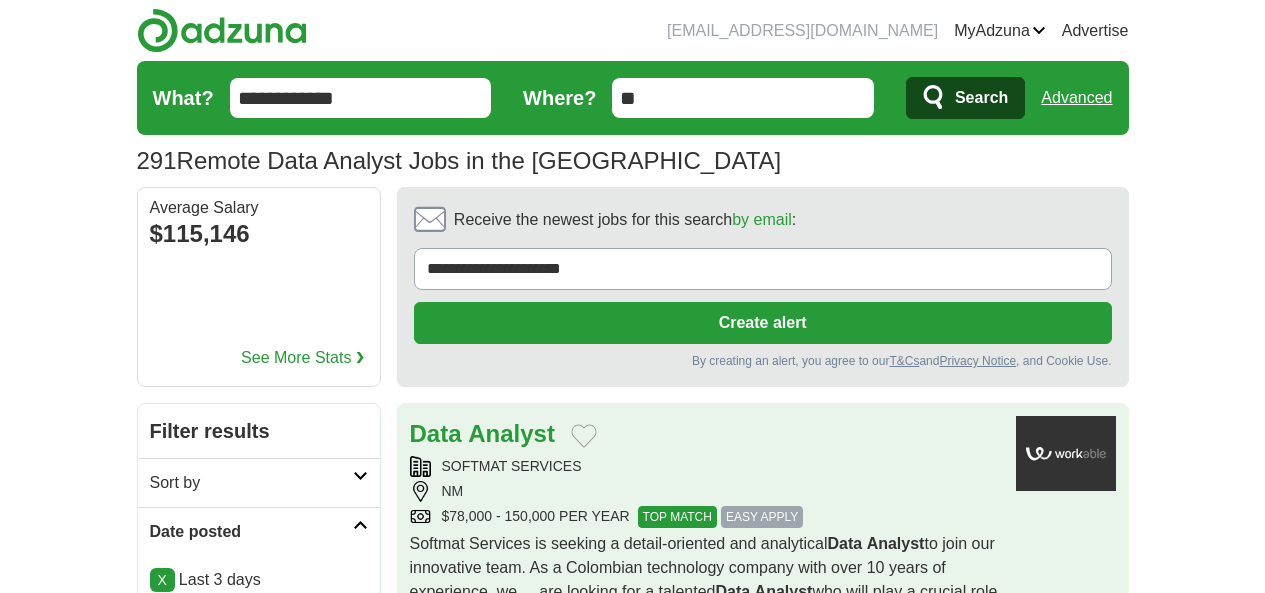 scroll, scrollTop: 0, scrollLeft: 0, axis: both 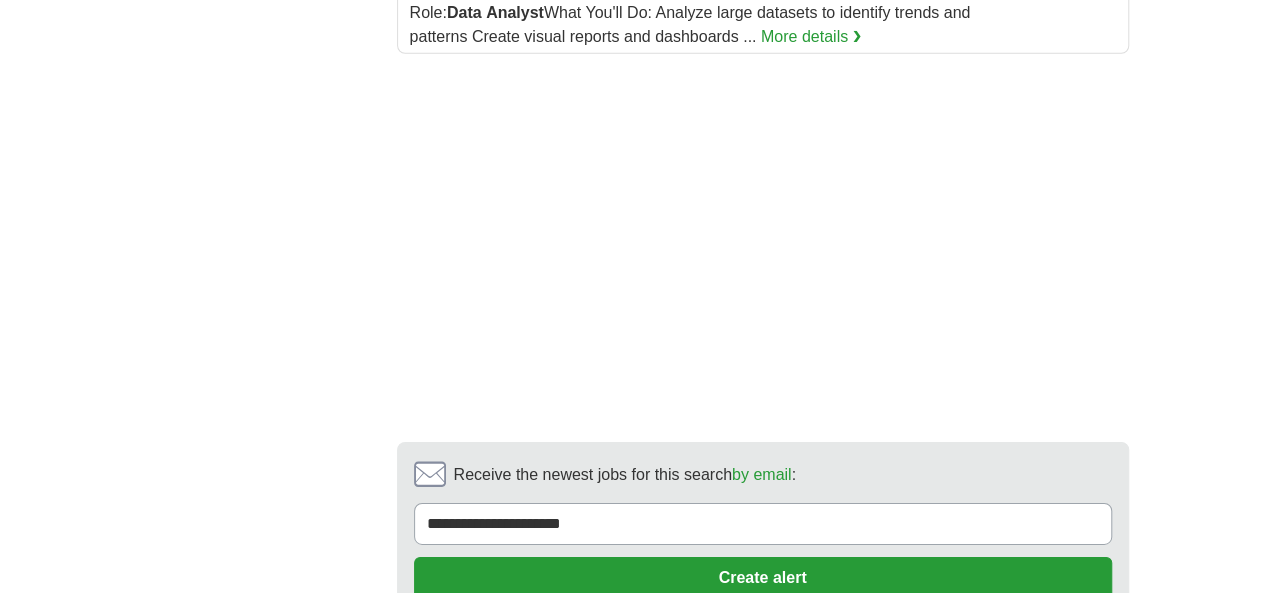 click on "2" at bounding box center (607, 708) 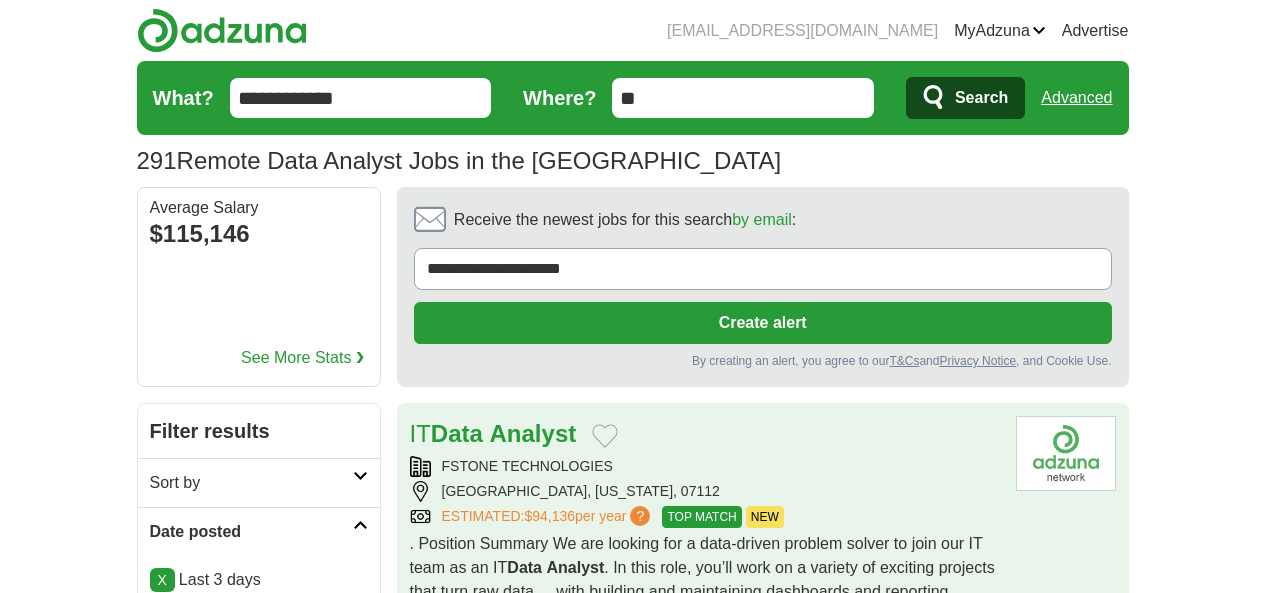 scroll, scrollTop: 0, scrollLeft: 0, axis: both 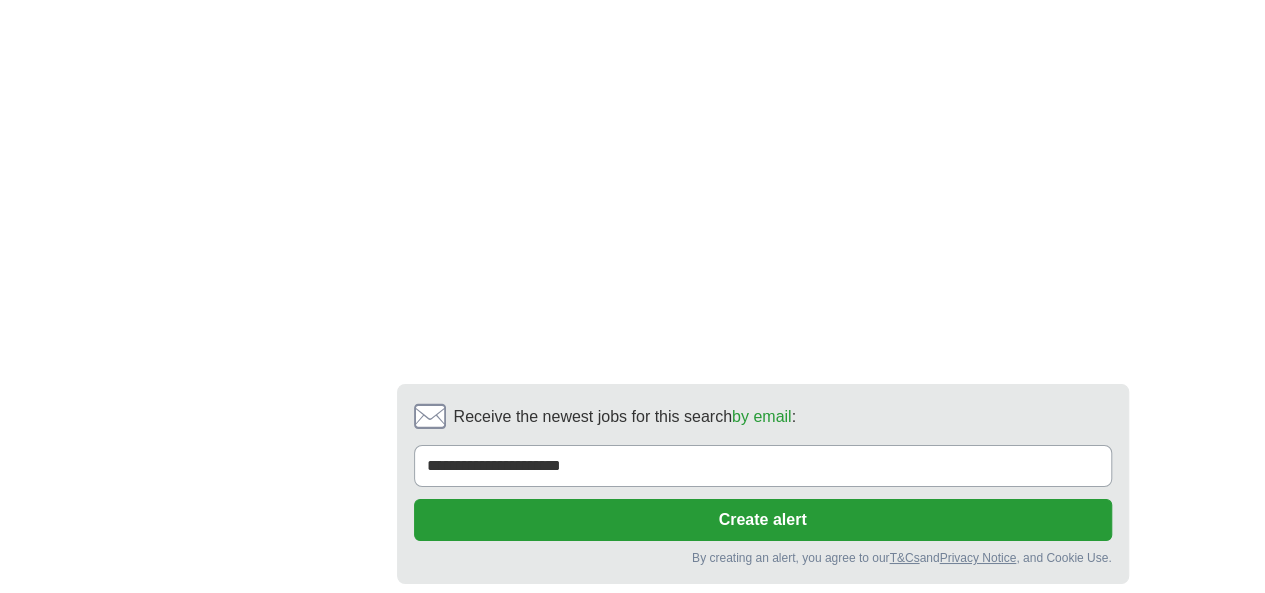 click on "3" at bounding box center [708, 650] 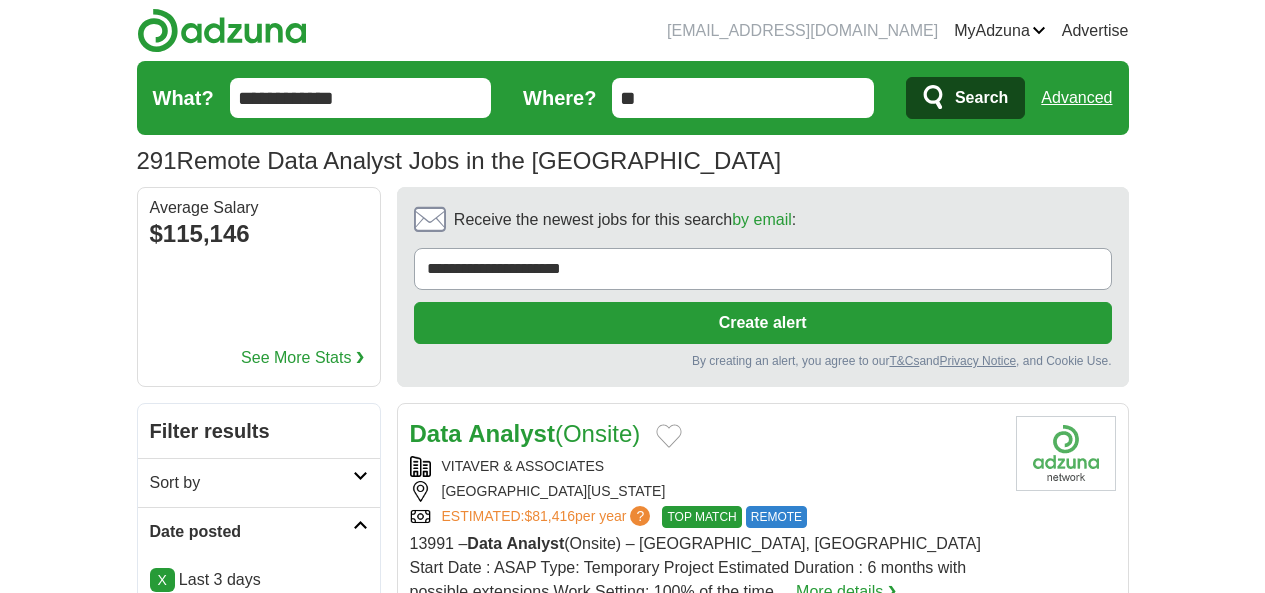 scroll, scrollTop: 0, scrollLeft: 0, axis: both 